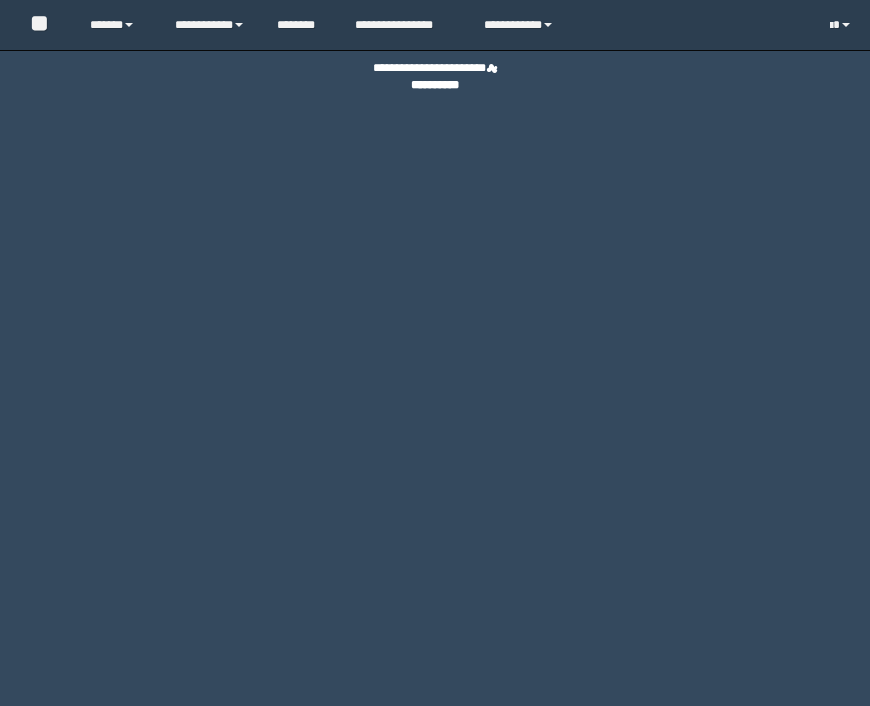 scroll, scrollTop: 0, scrollLeft: 0, axis: both 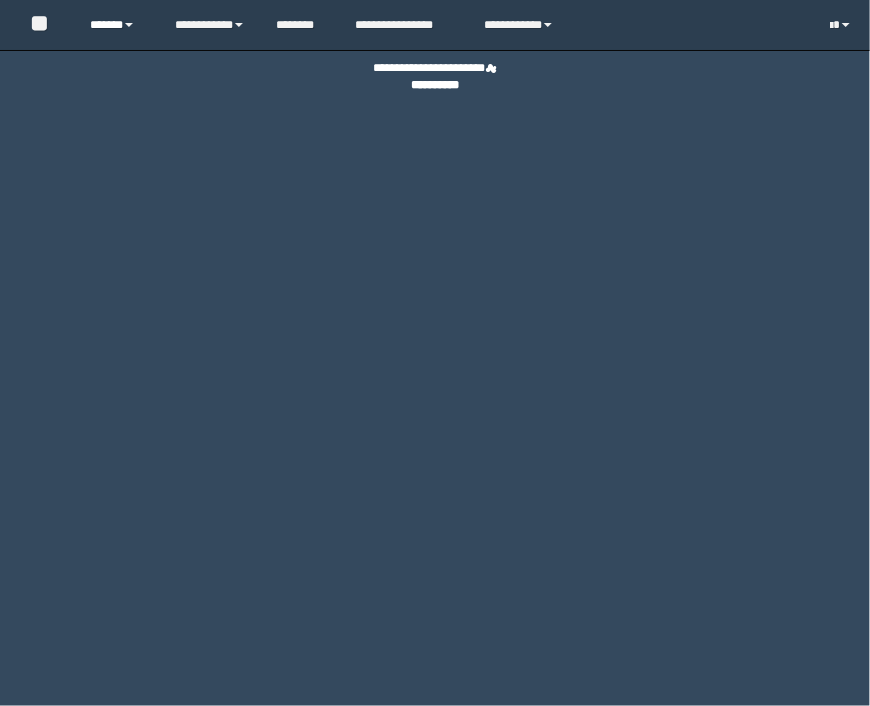 click on "******" at bounding box center (117, 25) 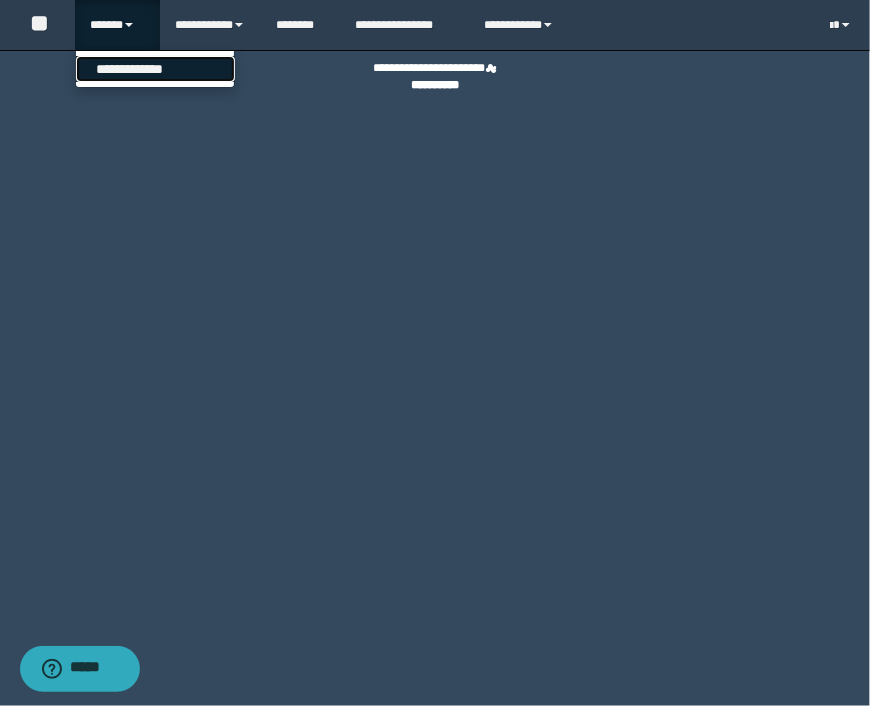 click on "**********" at bounding box center (155, 69) 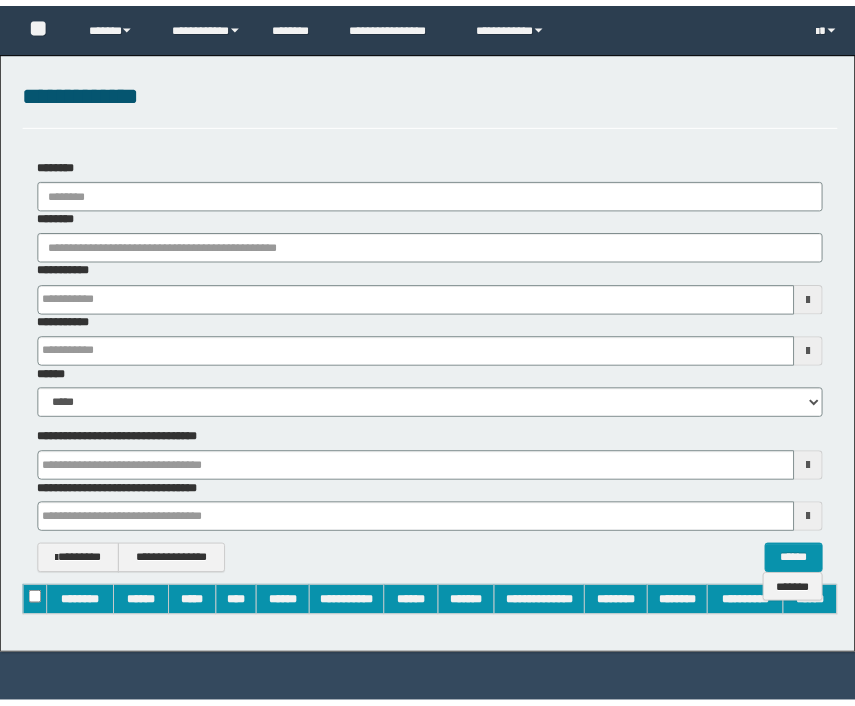scroll, scrollTop: 0, scrollLeft: 0, axis: both 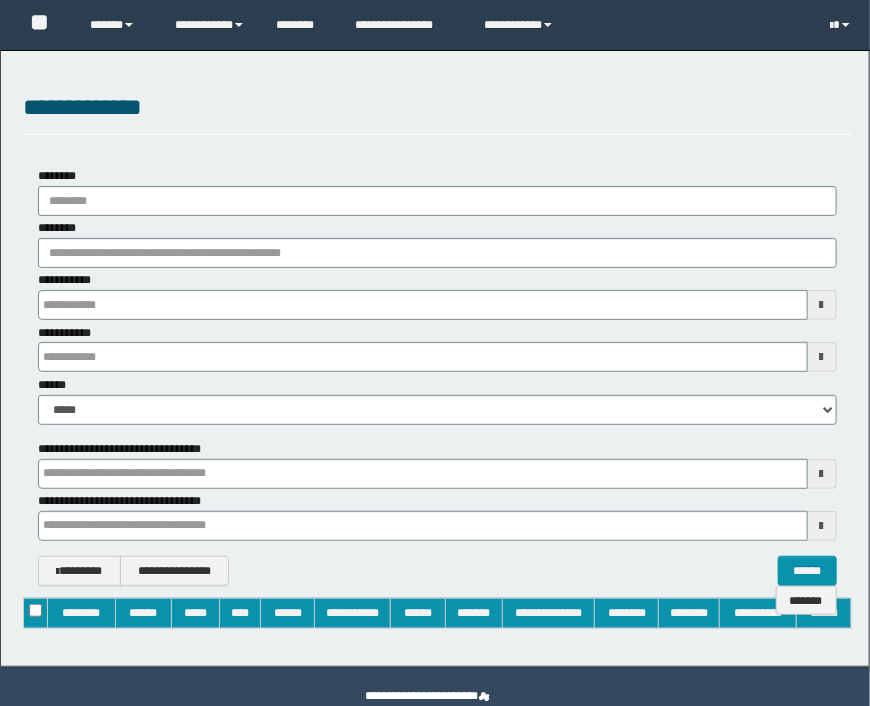 type on "**********" 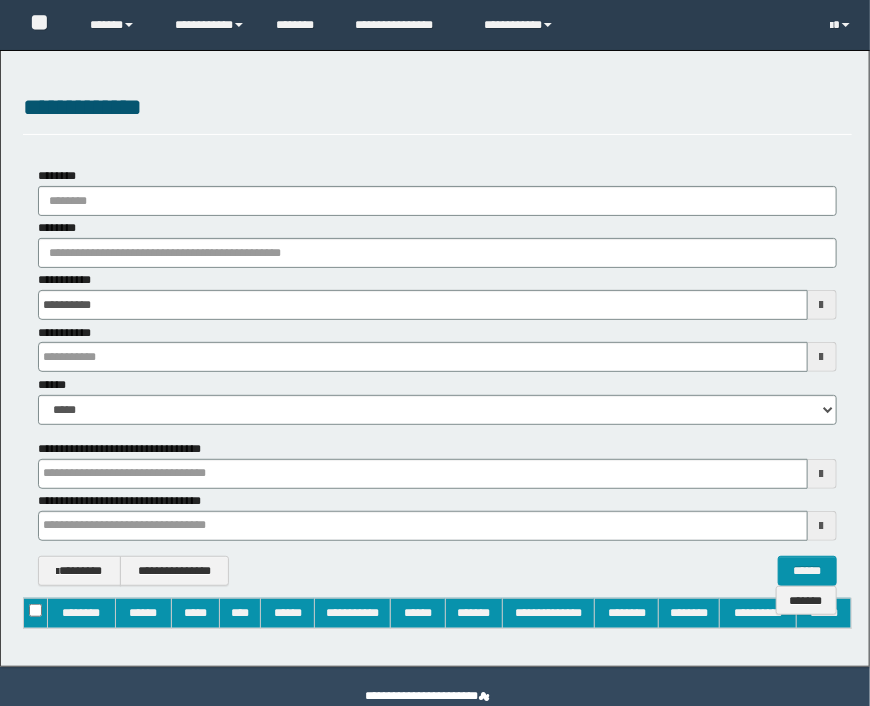 type on "**********" 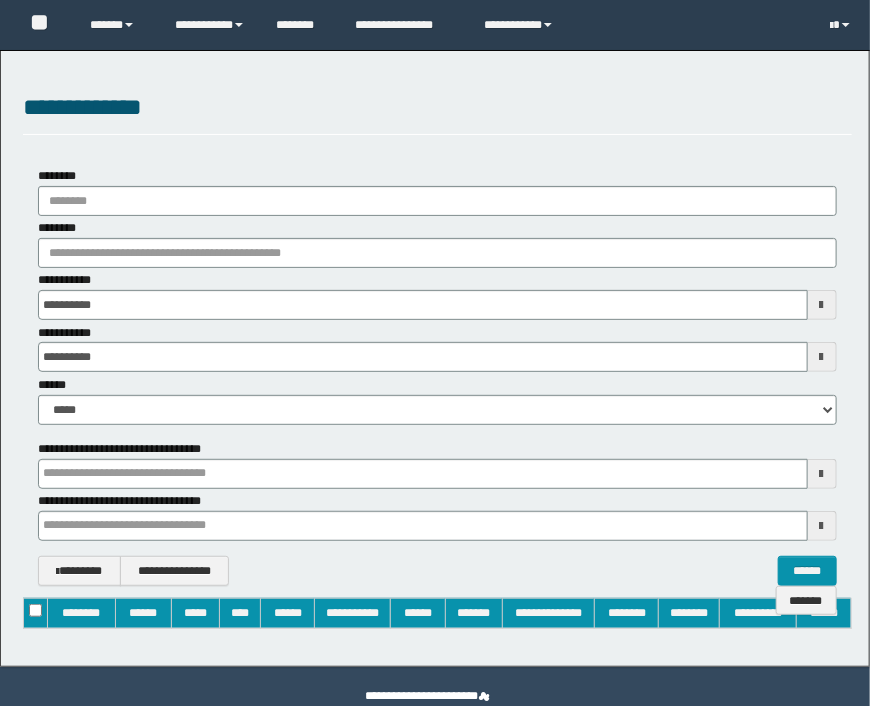 type 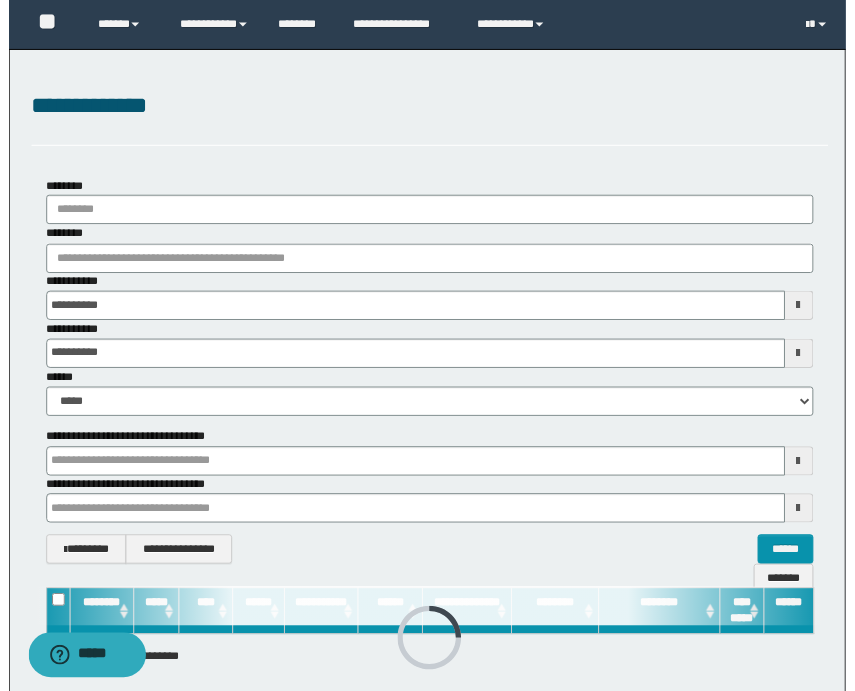 scroll, scrollTop: 0, scrollLeft: 0, axis: both 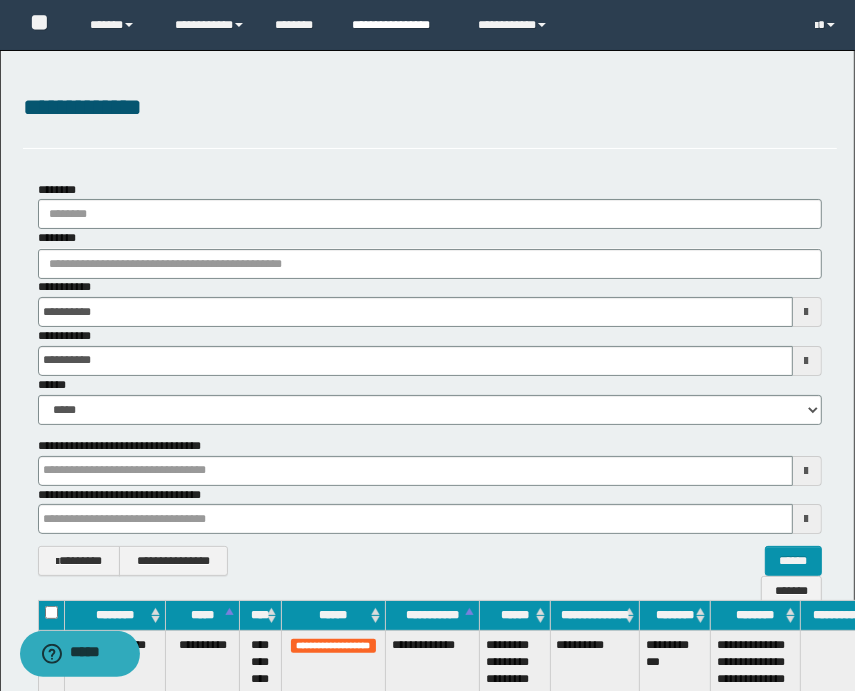 type 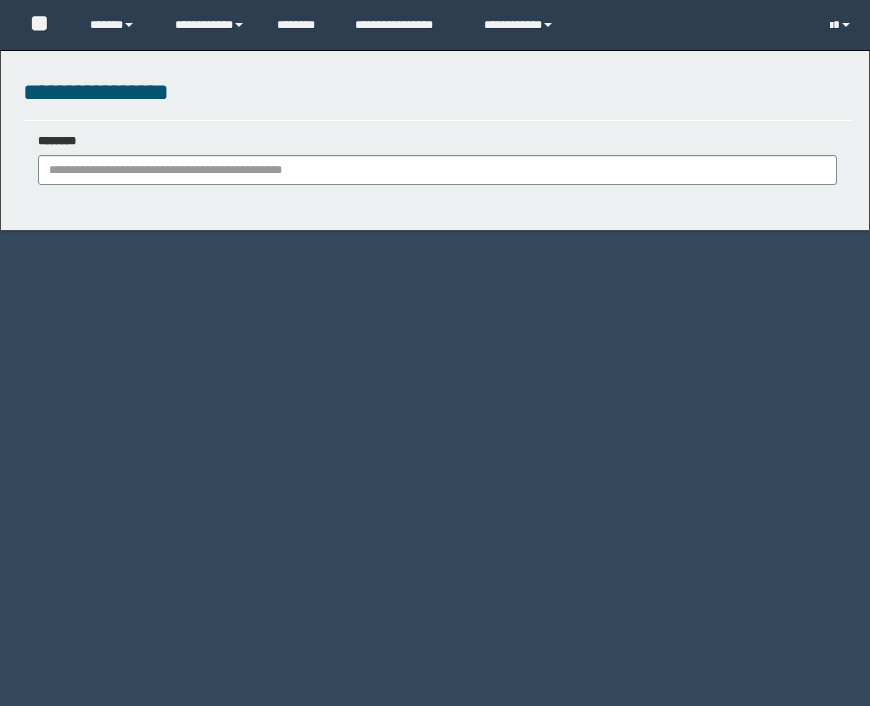 scroll, scrollTop: 0, scrollLeft: 0, axis: both 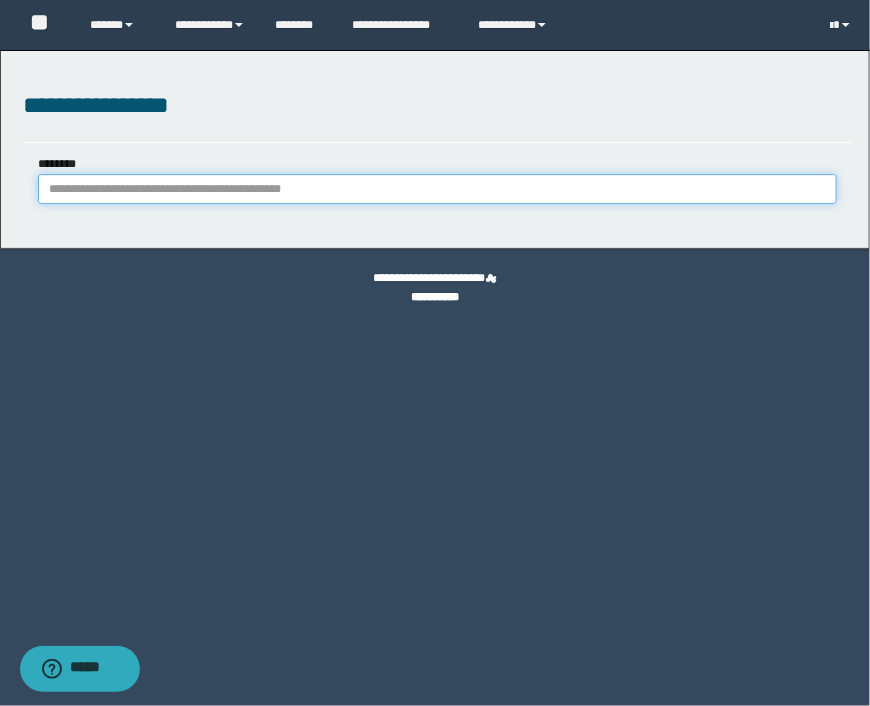 click on "********" at bounding box center [437, 189] 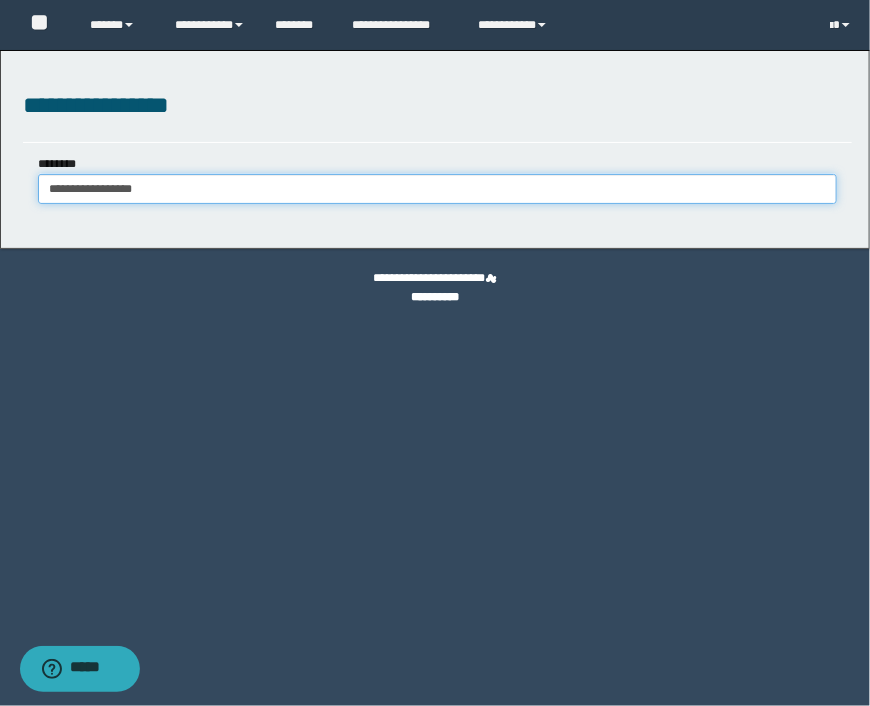 type on "**********" 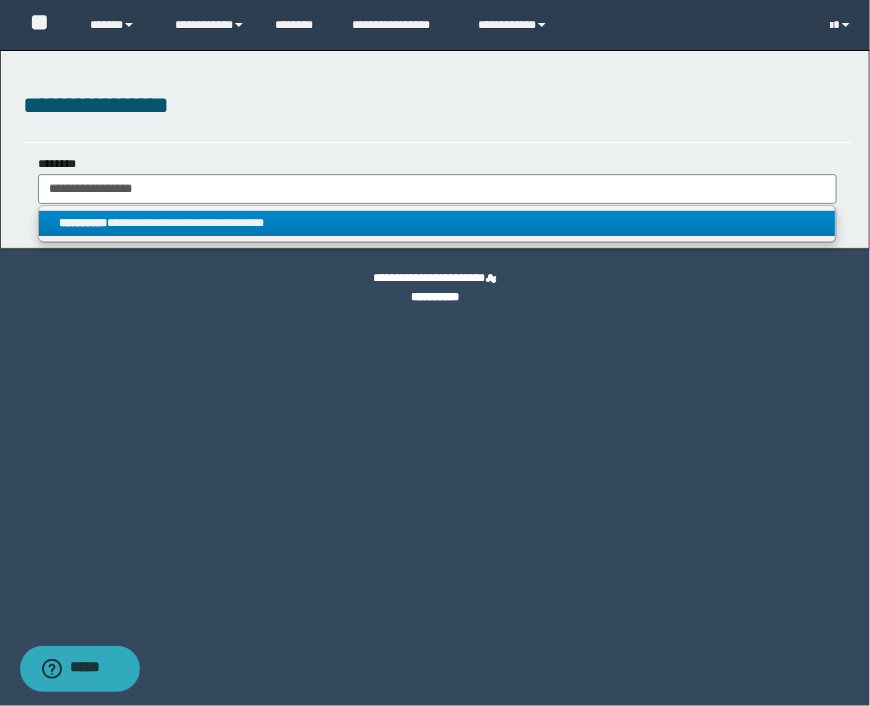 click on "**********" at bounding box center (437, 223) 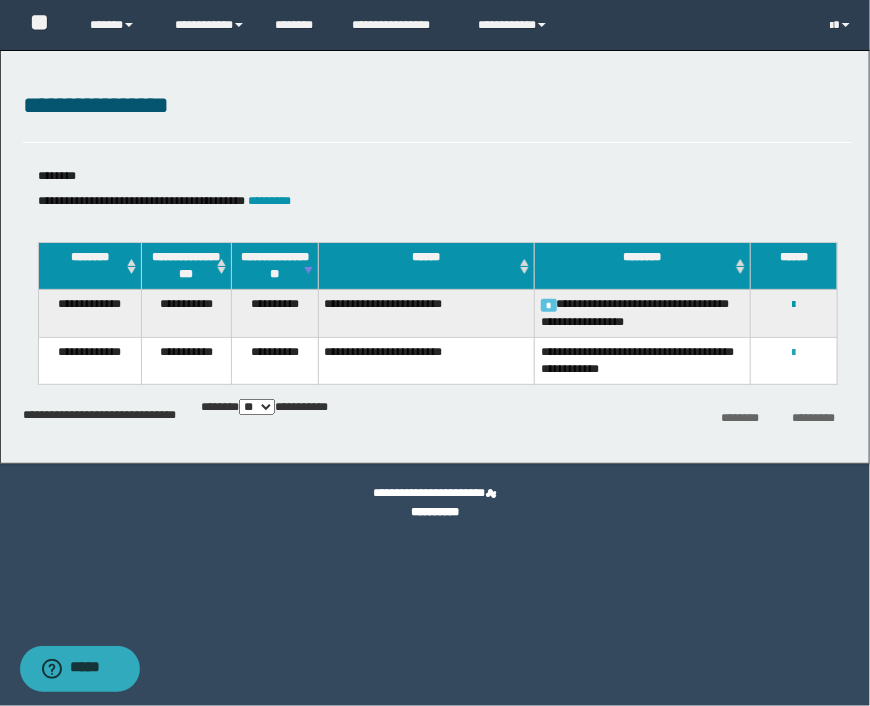 click at bounding box center (794, 353) 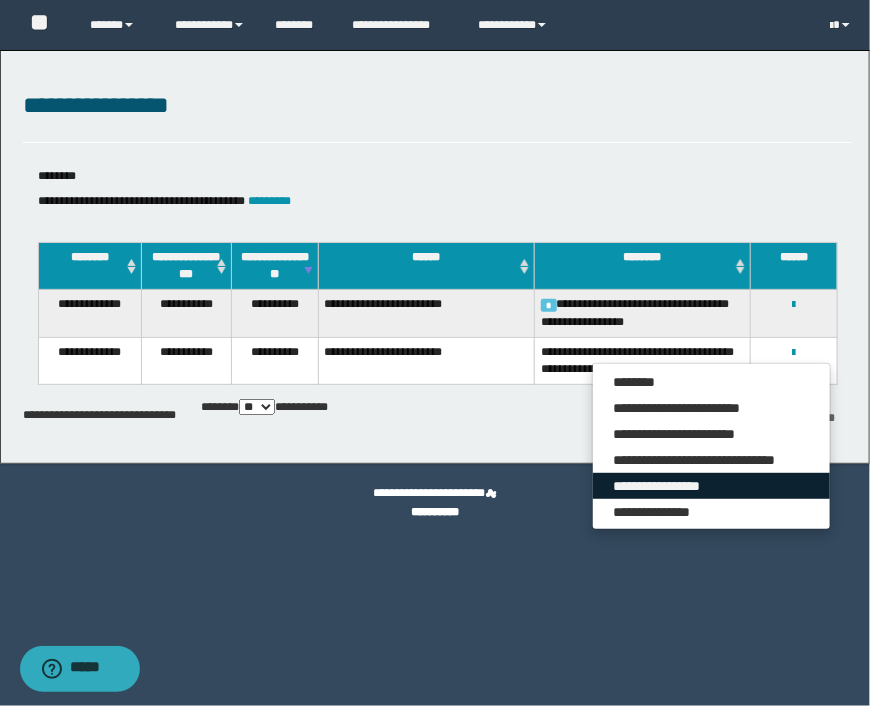 click on "**********" at bounding box center [711, 486] 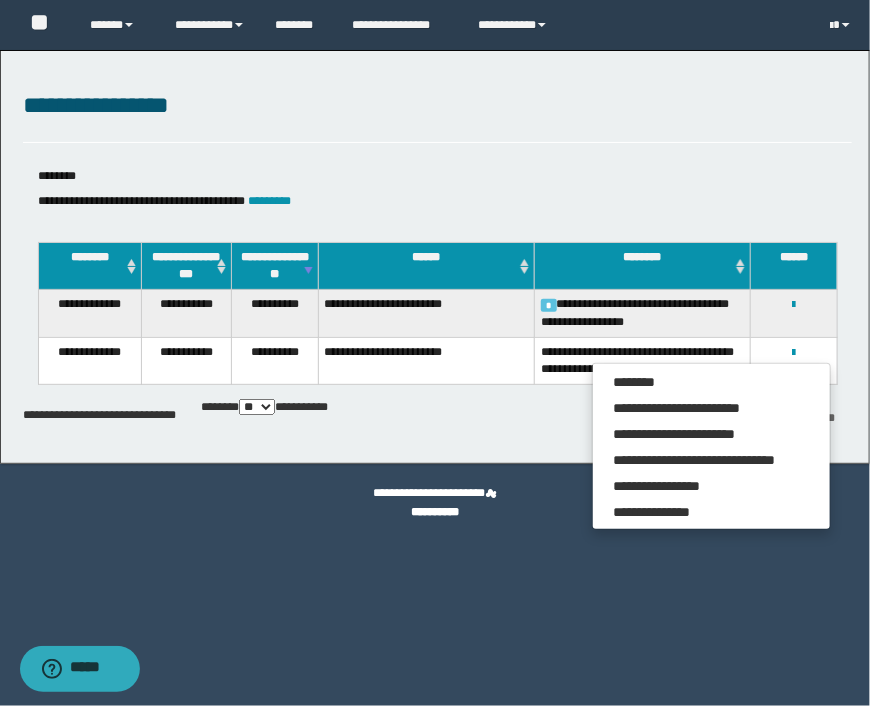 click on "**********" at bounding box center [437, 201] 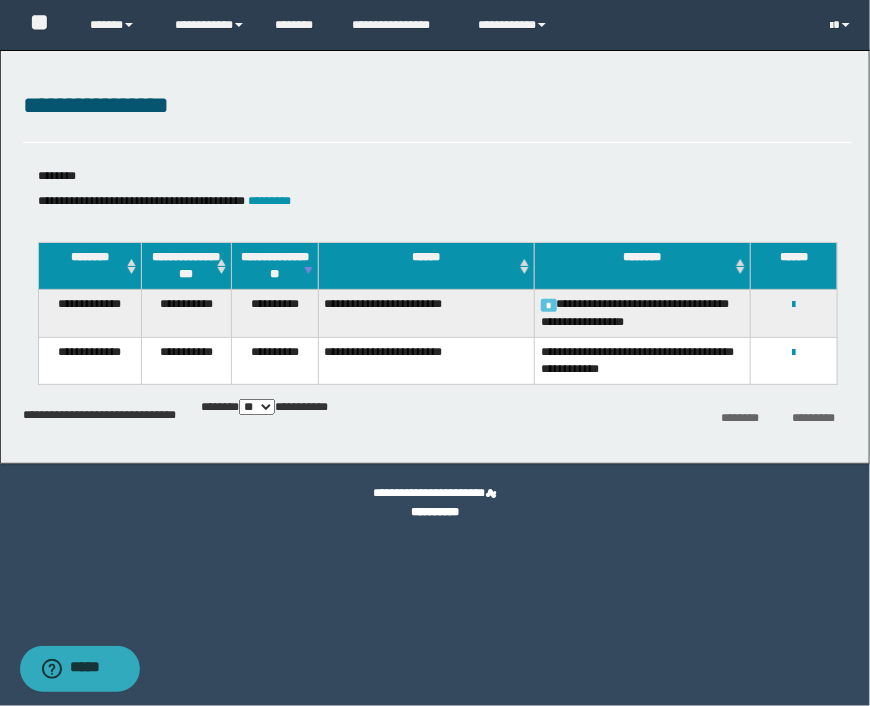 drag, startPoint x: 806, startPoint y: 147, endPoint x: 768, endPoint y: 122, distance: 45.486263 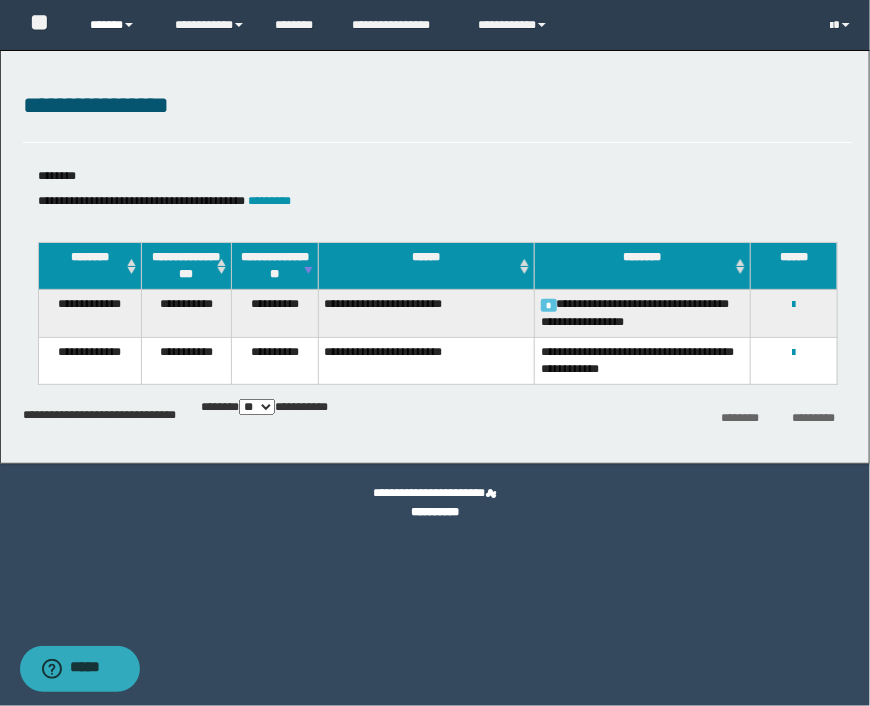click on "******" at bounding box center (117, 25) 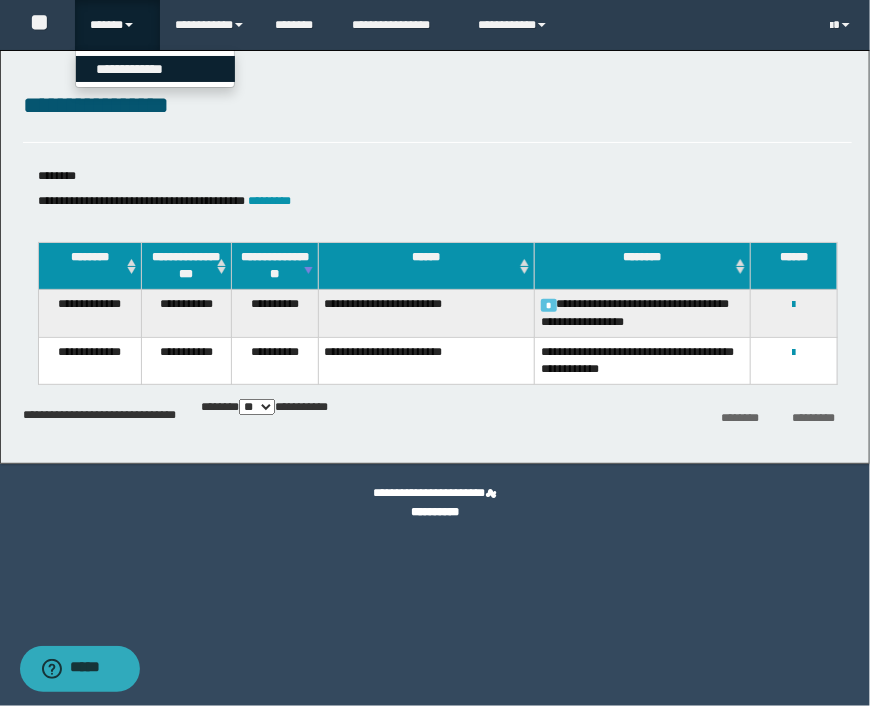 click on "**********" at bounding box center (155, 69) 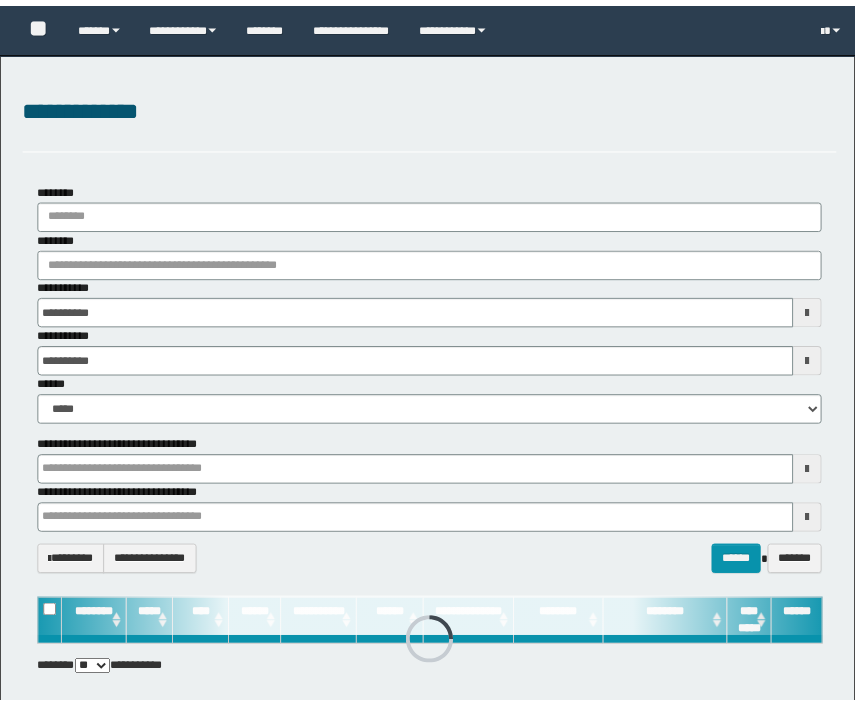 scroll, scrollTop: 0, scrollLeft: 0, axis: both 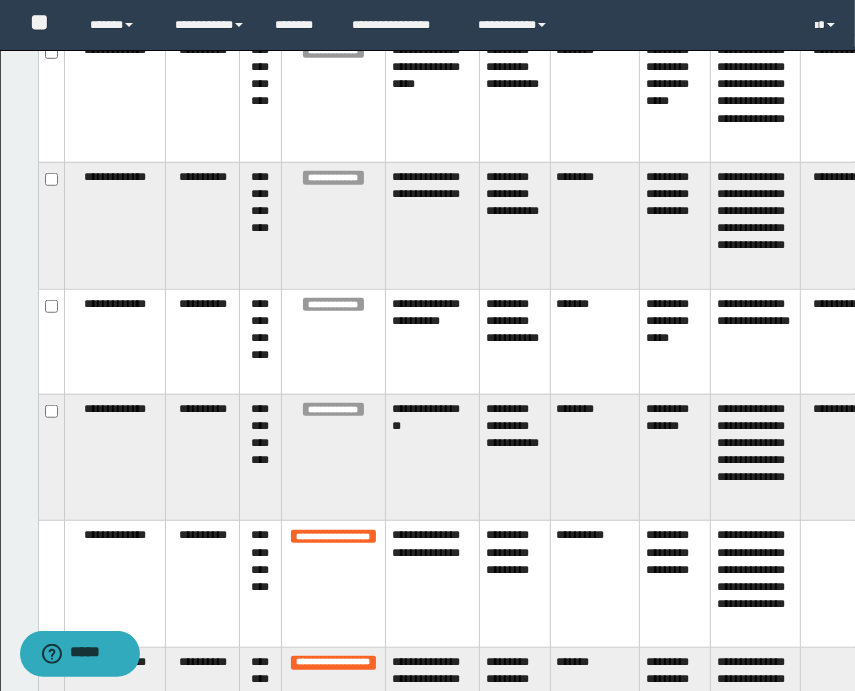 click on "**********" at bounding box center (675, 341) 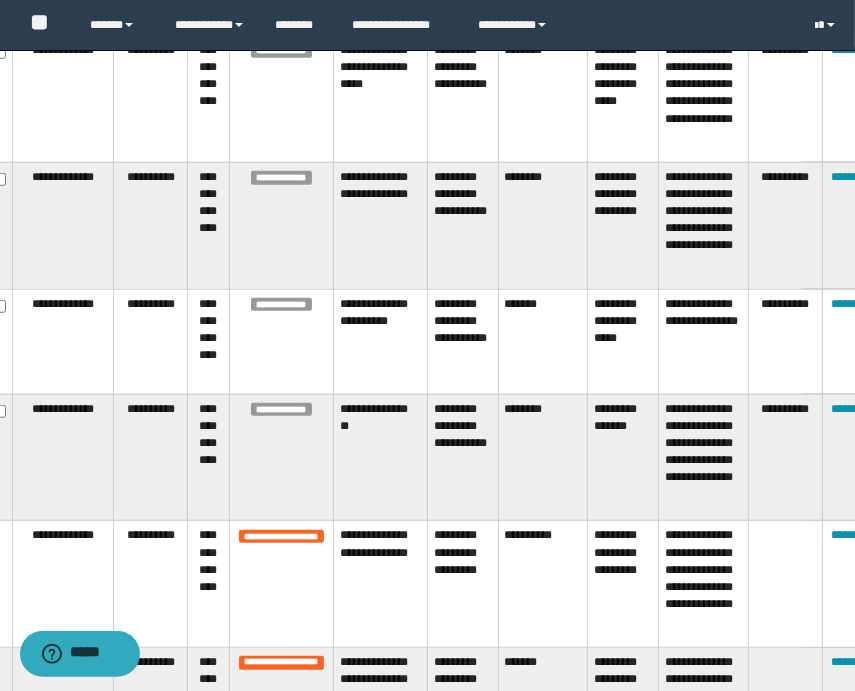 scroll, scrollTop: 722, scrollLeft: 75, axis: both 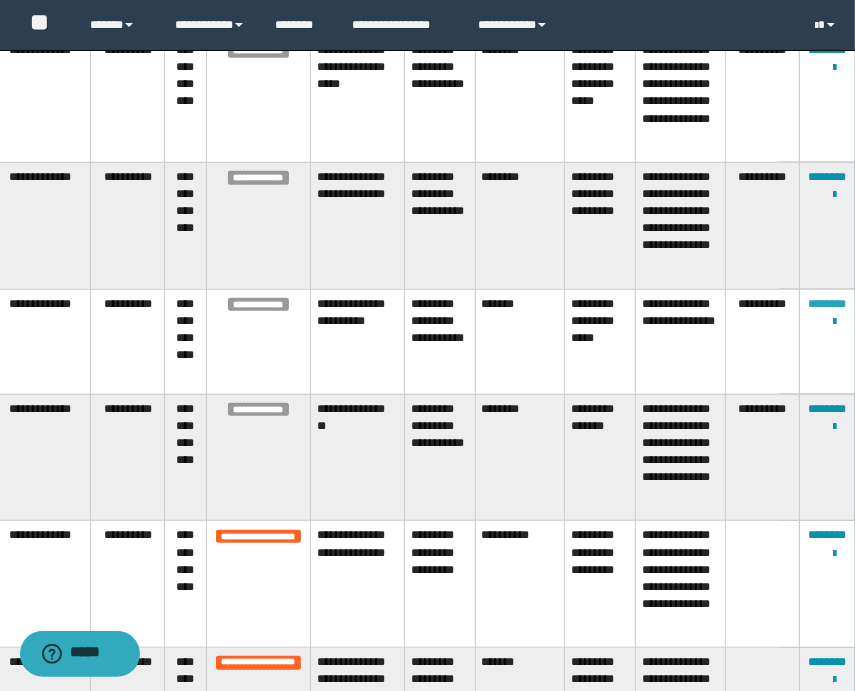 click on "********" at bounding box center (827, 304) 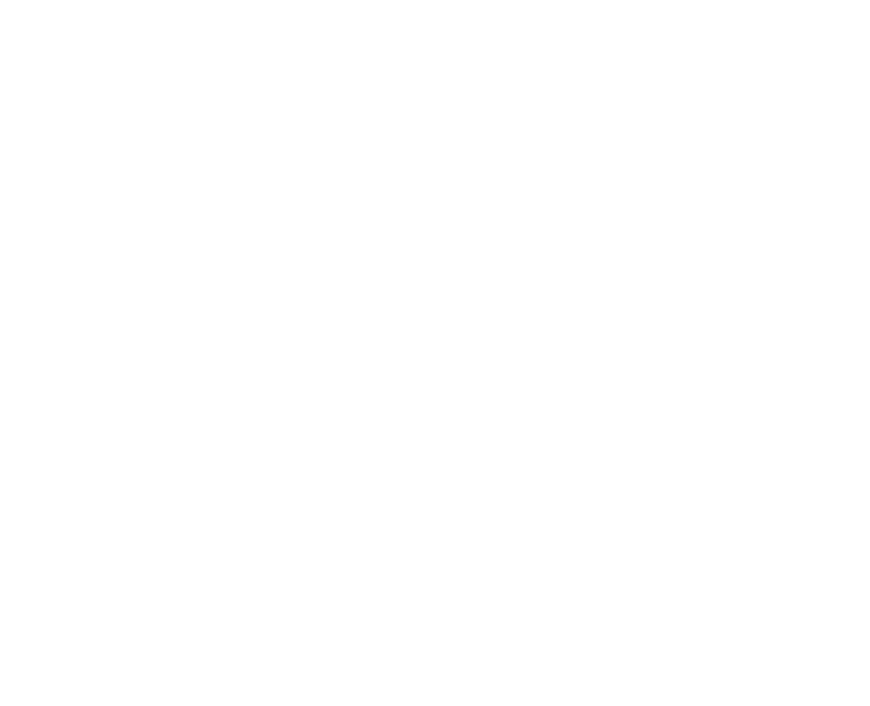 scroll, scrollTop: 0, scrollLeft: 0, axis: both 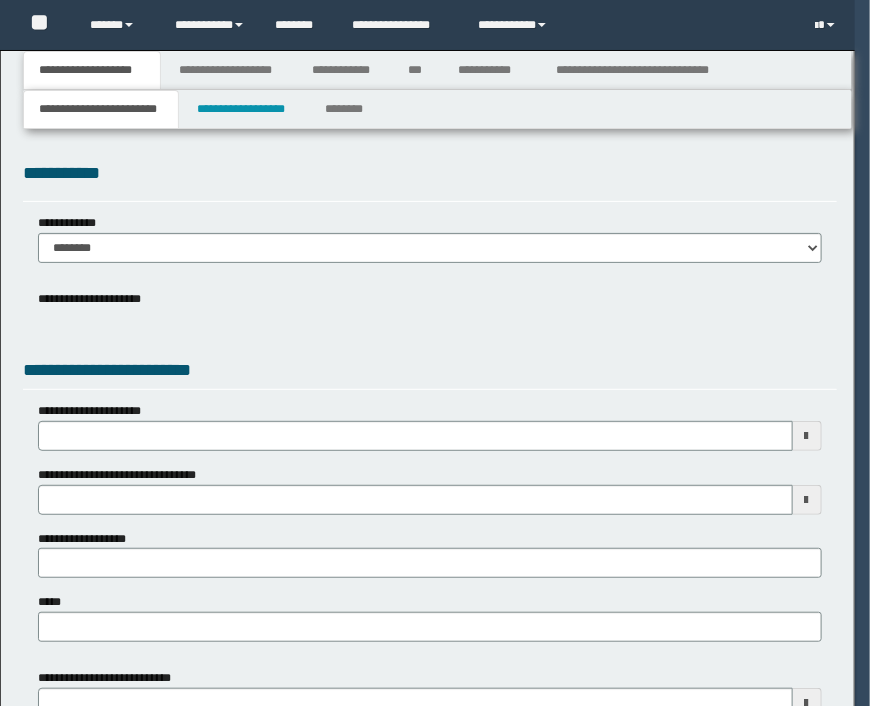 type 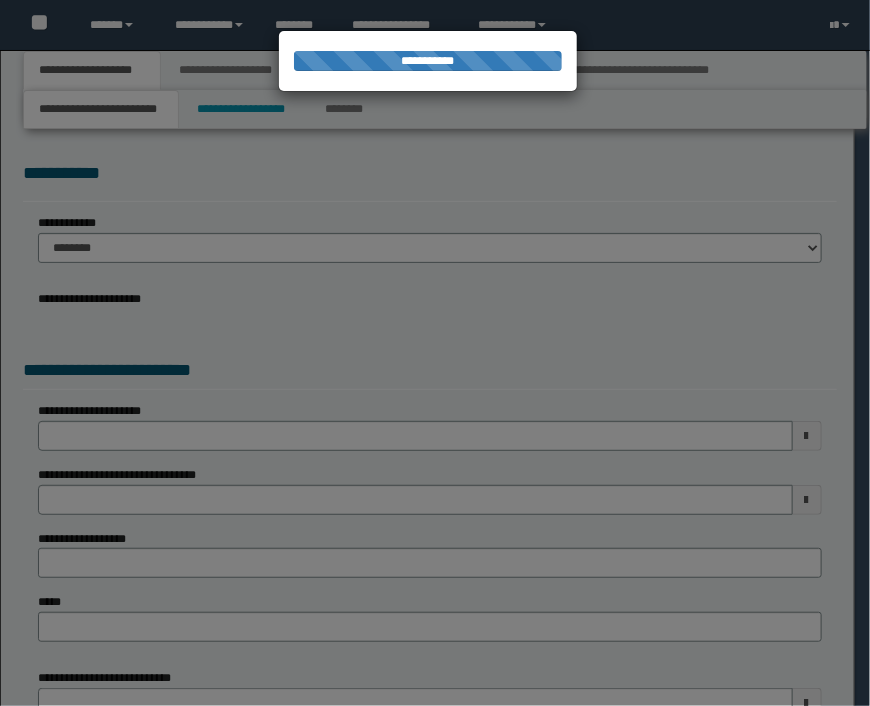 scroll, scrollTop: 0, scrollLeft: 0, axis: both 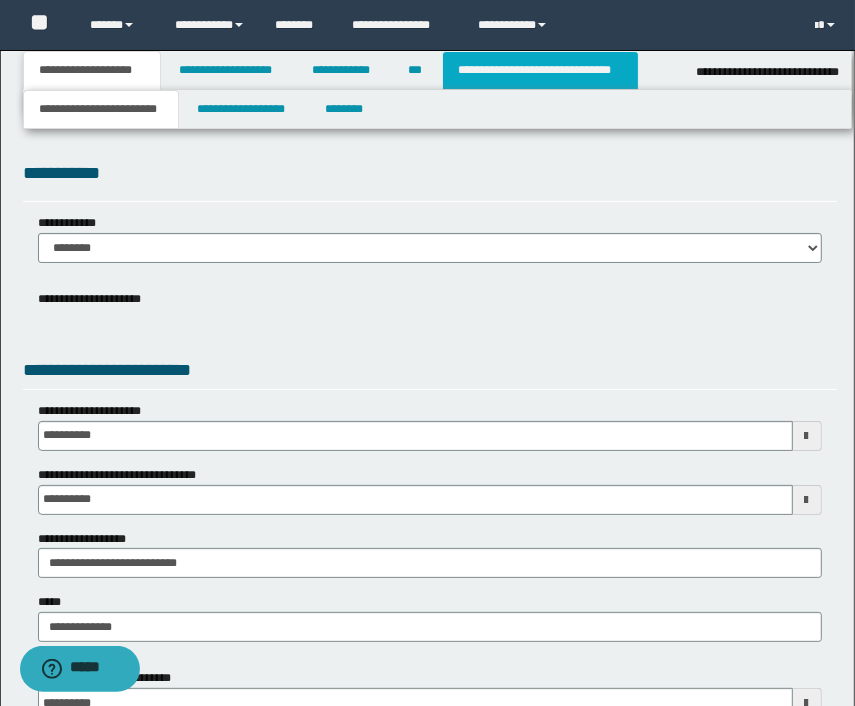 click on "**********" at bounding box center [540, 70] 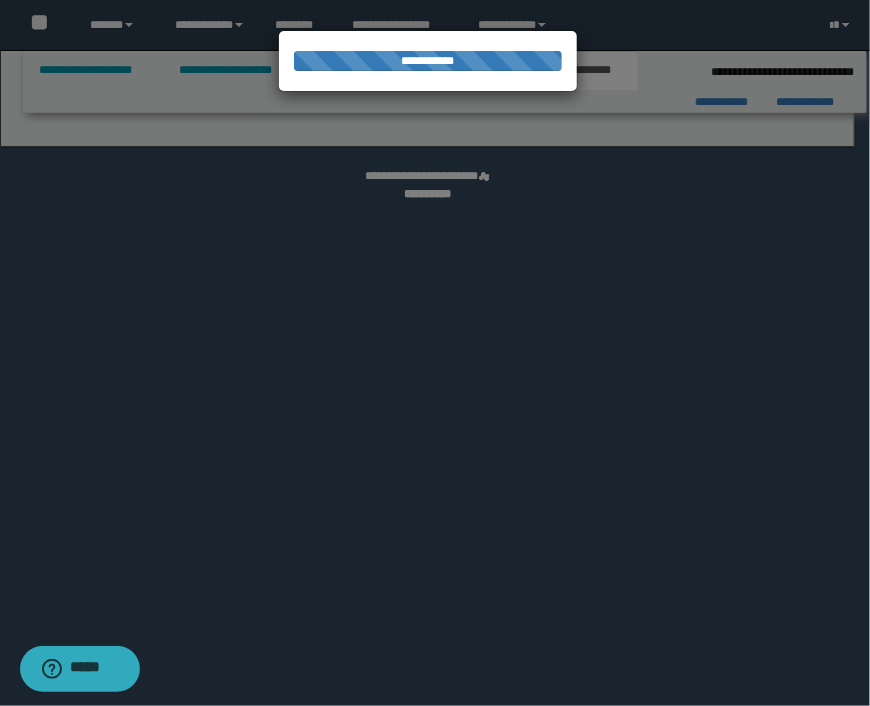select on "*" 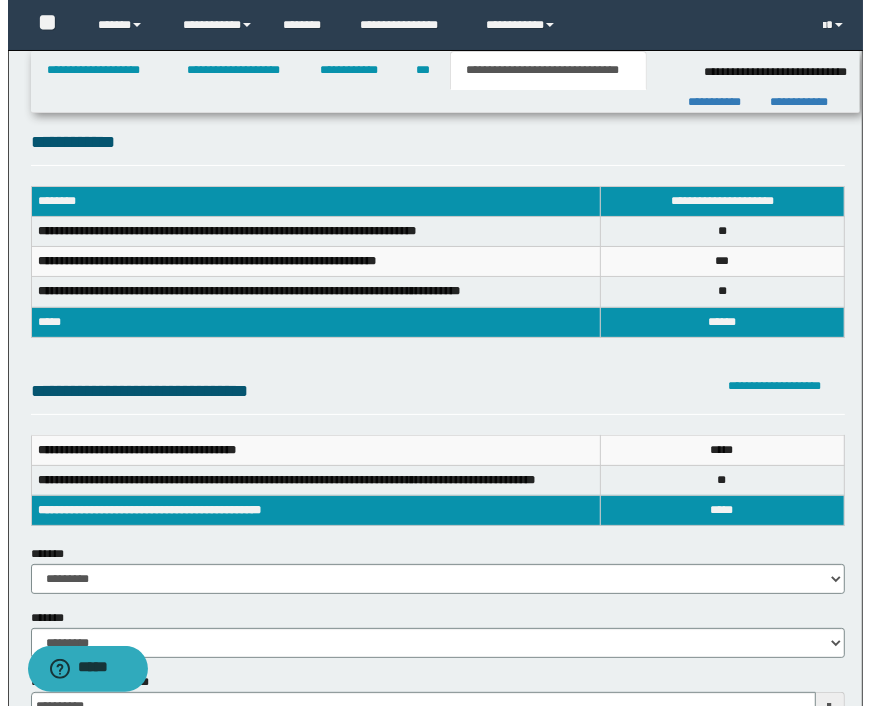 scroll, scrollTop: 0, scrollLeft: 0, axis: both 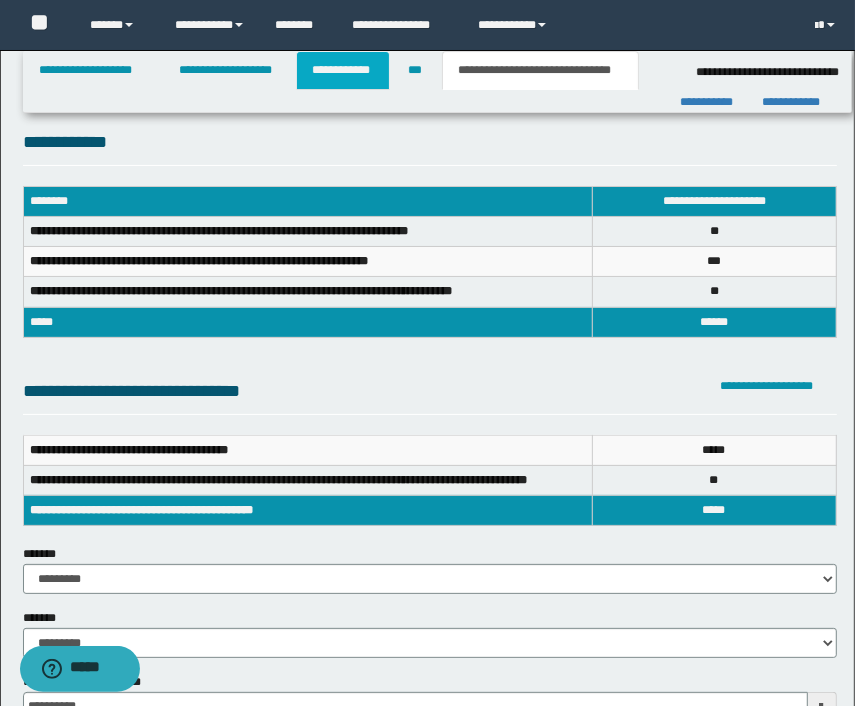 click on "**********" at bounding box center [343, 70] 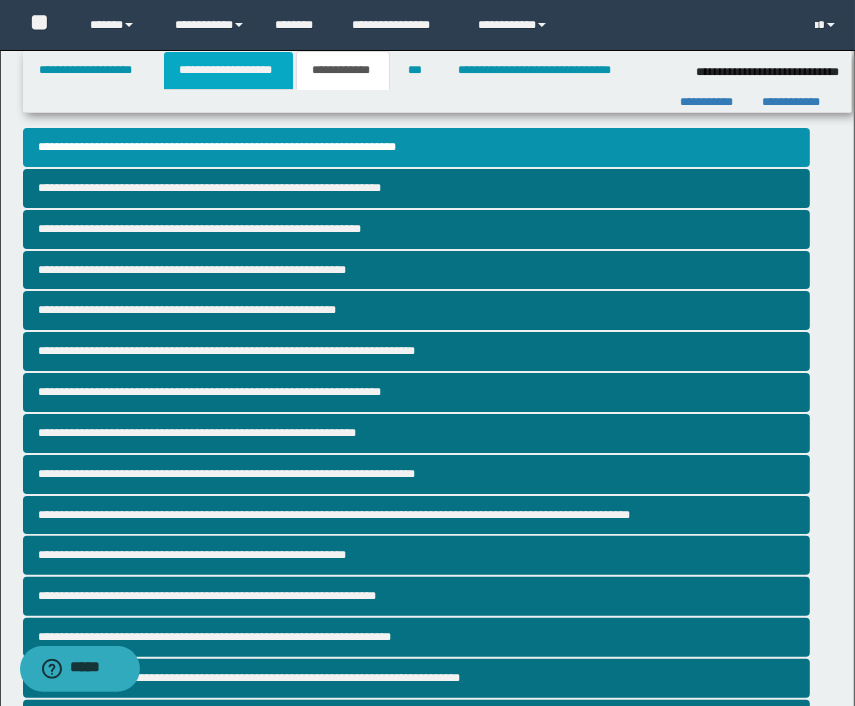 click on "**********" at bounding box center [228, 70] 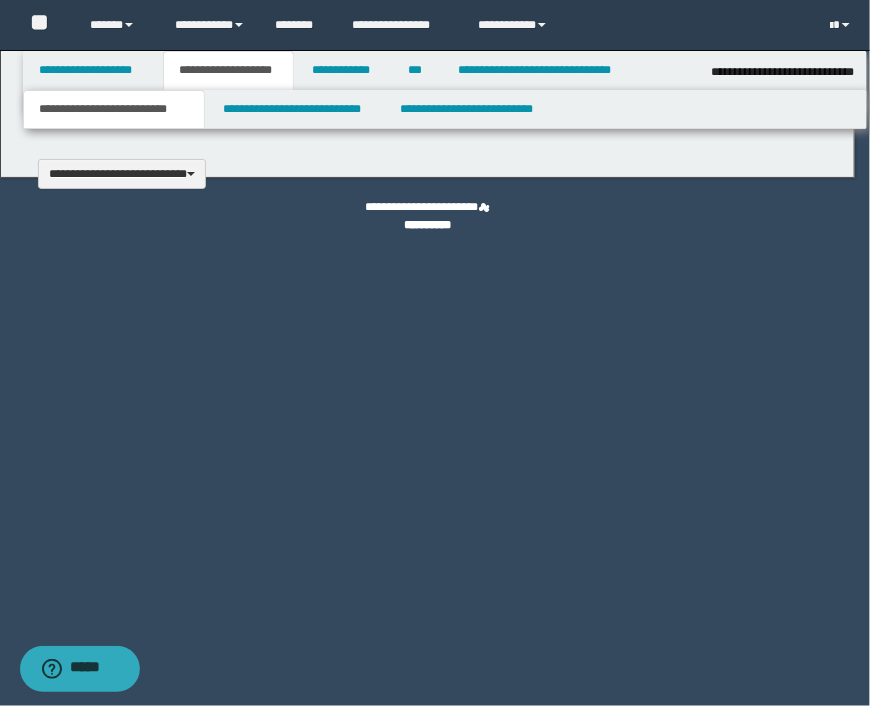 scroll, scrollTop: 0, scrollLeft: 0, axis: both 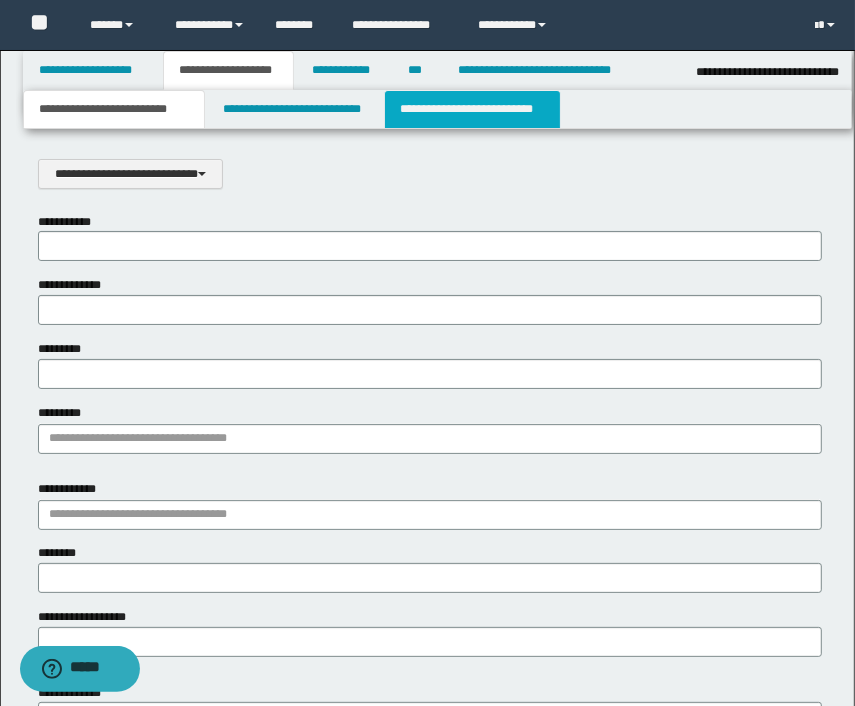 click on "**********" at bounding box center [472, 109] 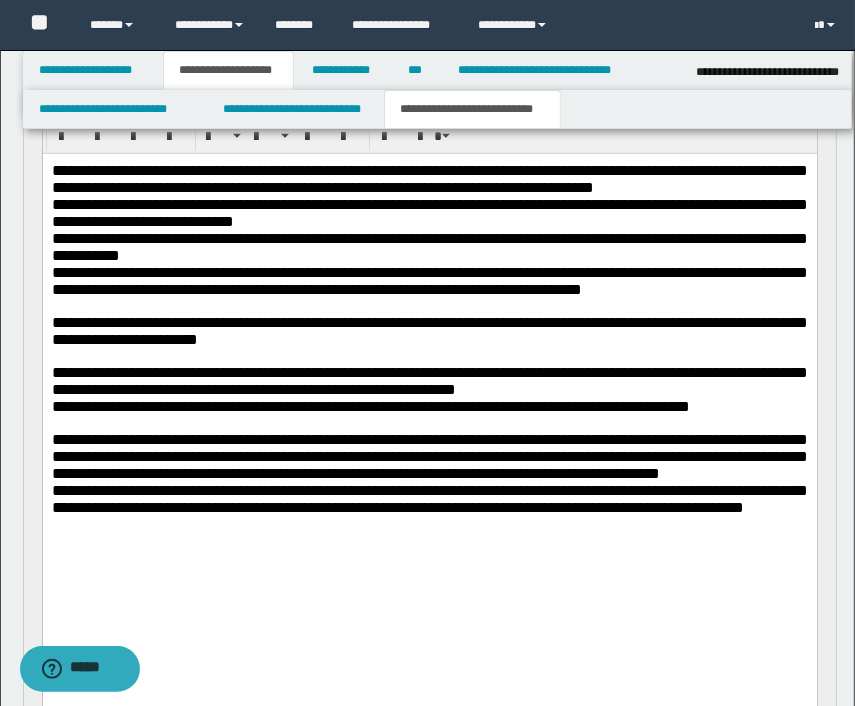 scroll, scrollTop: 900, scrollLeft: 0, axis: vertical 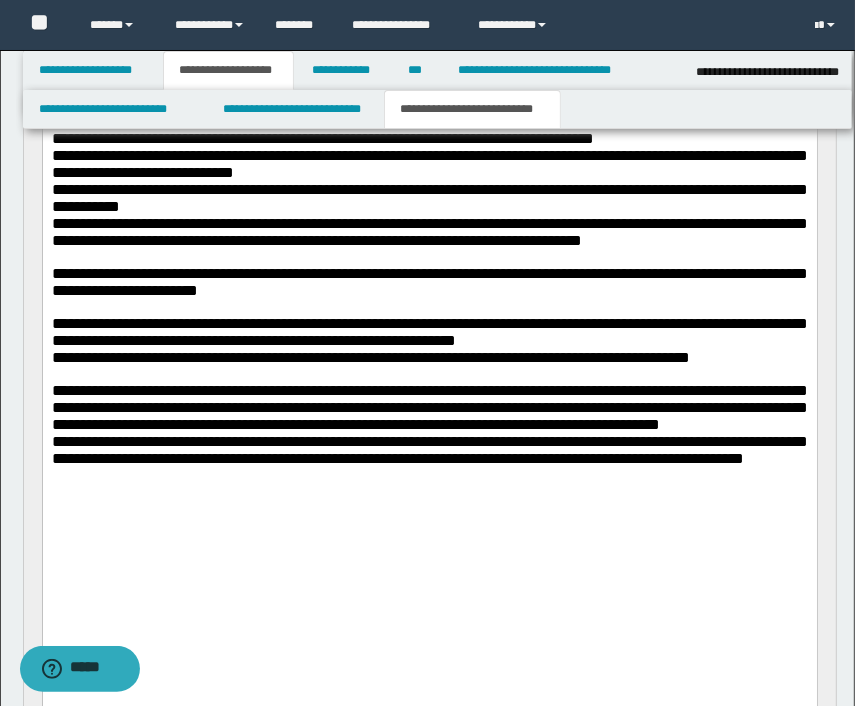 click on "**********" at bounding box center (429, 231) 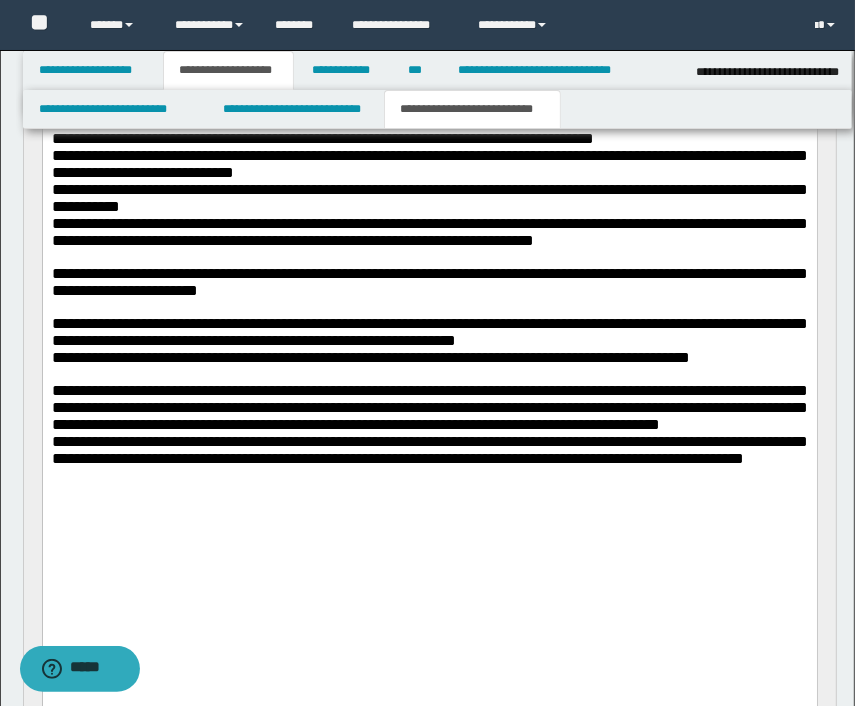 scroll, scrollTop: 1000, scrollLeft: 0, axis: vertical 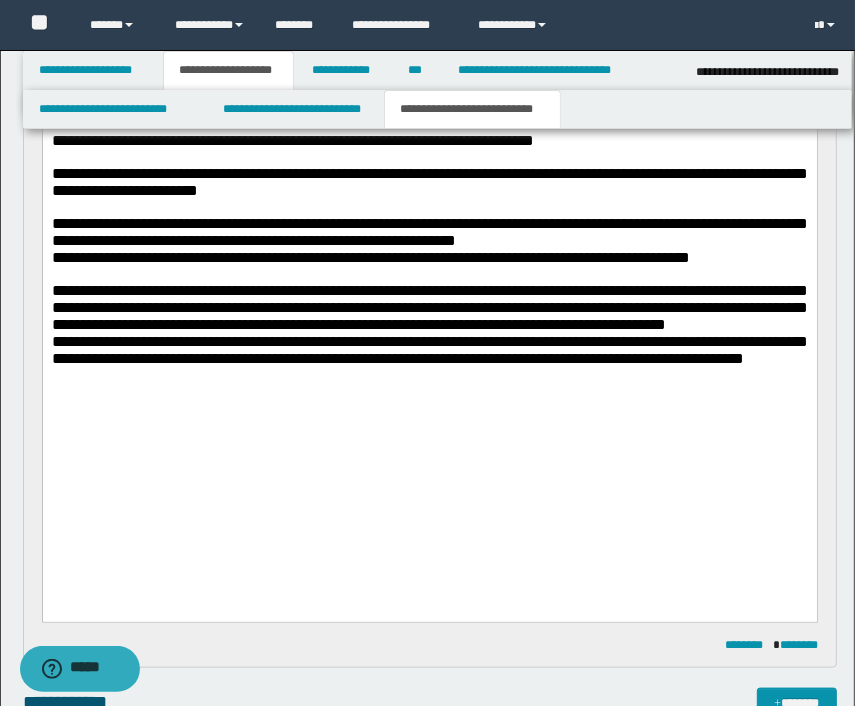 click on "**********" at bounding box center [429, 306] 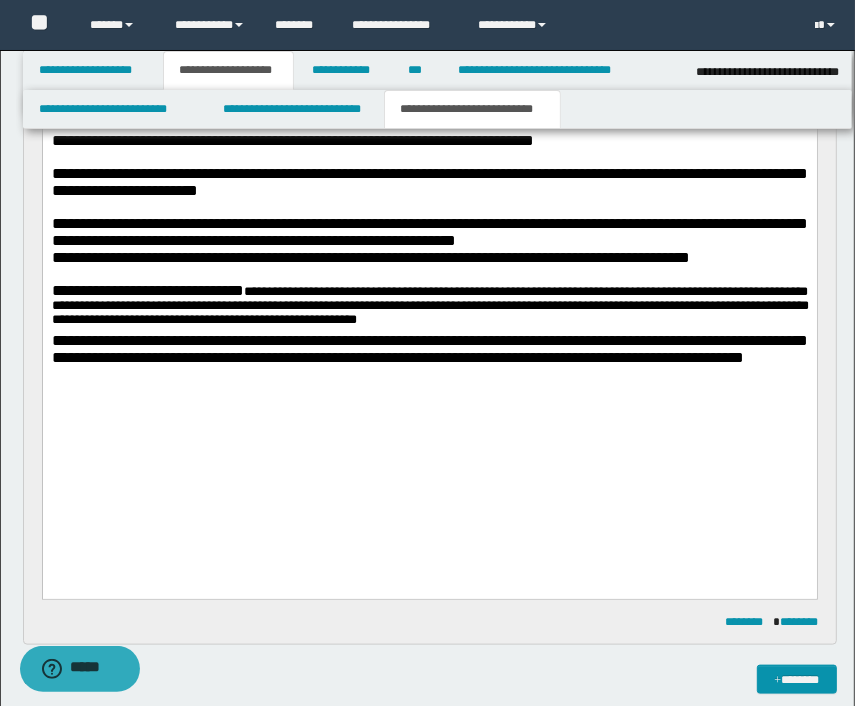 click on "**********" at bounding box center (429, 306) 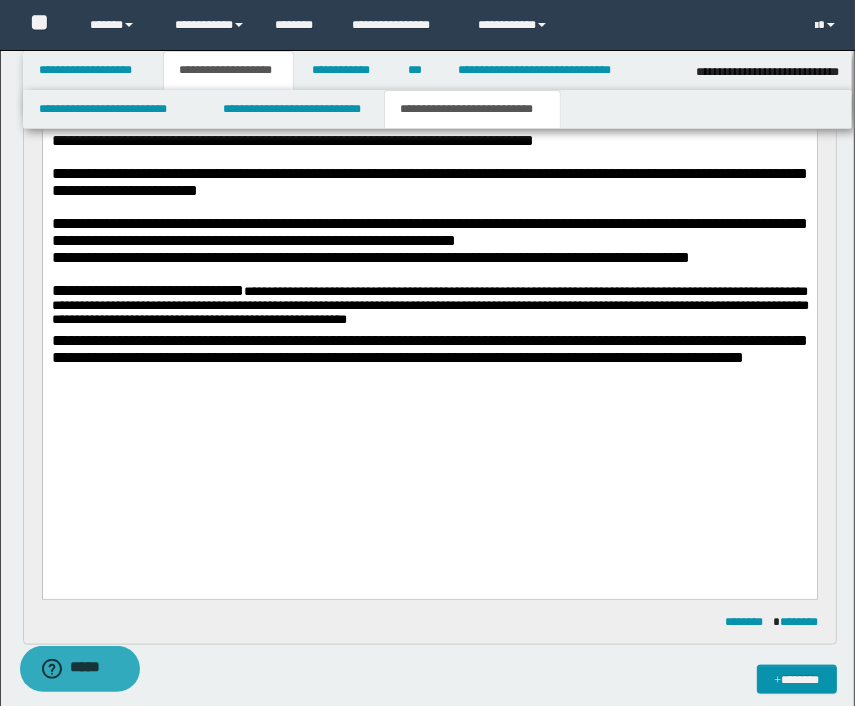 click on "**********" at bounding box center [429, 348] 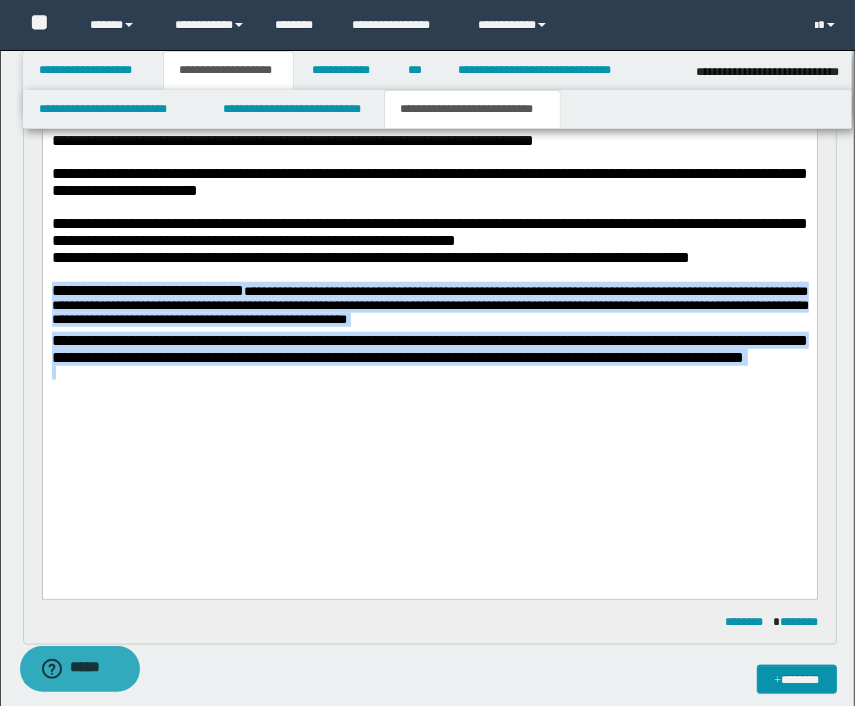 drag, startPoint x: 54, startPoint y: 342, endPoint x: 332, endPoint y: 451, distance: 298.6051 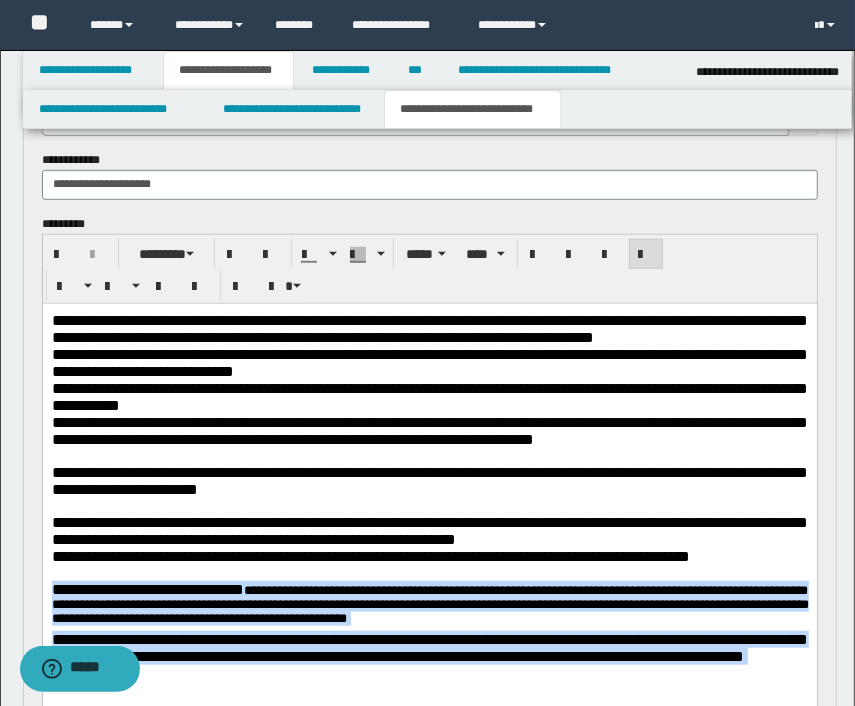 scroll, scrollTop: 700, scrollLeft: 0, axis: vertical 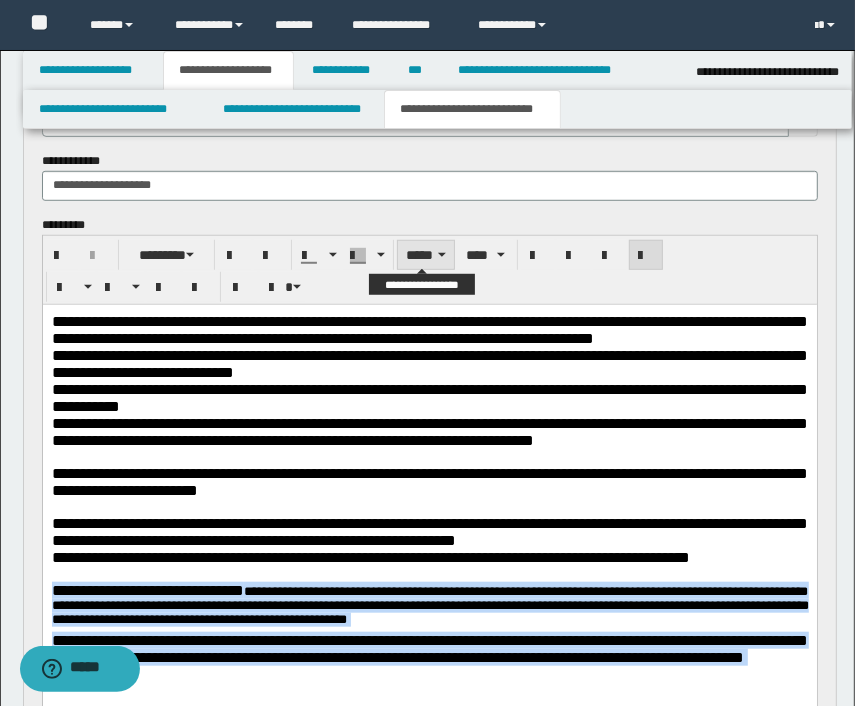 click on "*****" at bounding box center [426, 255] 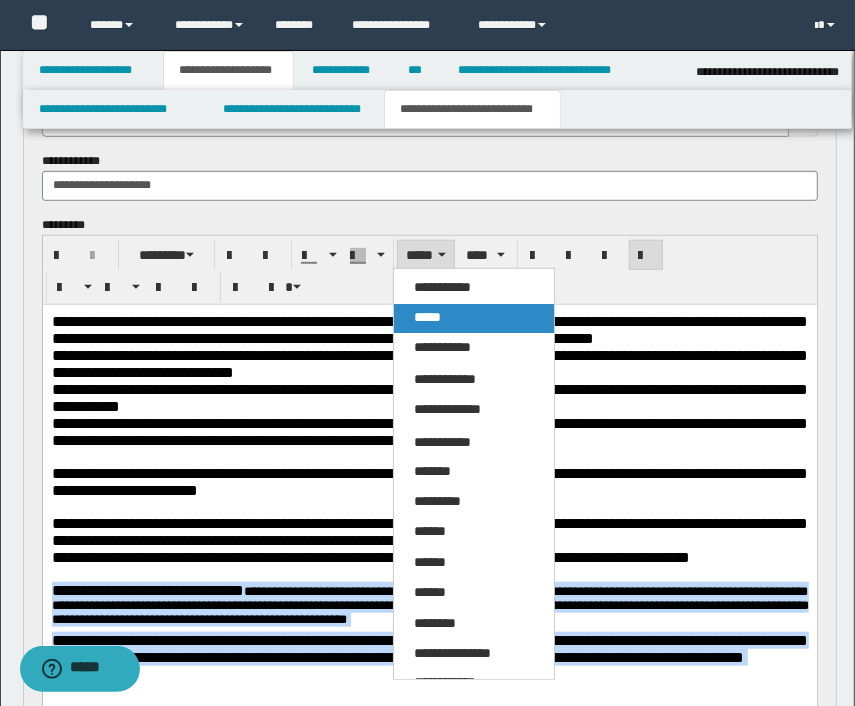 click on "*****" at bounding box center (427, 317) 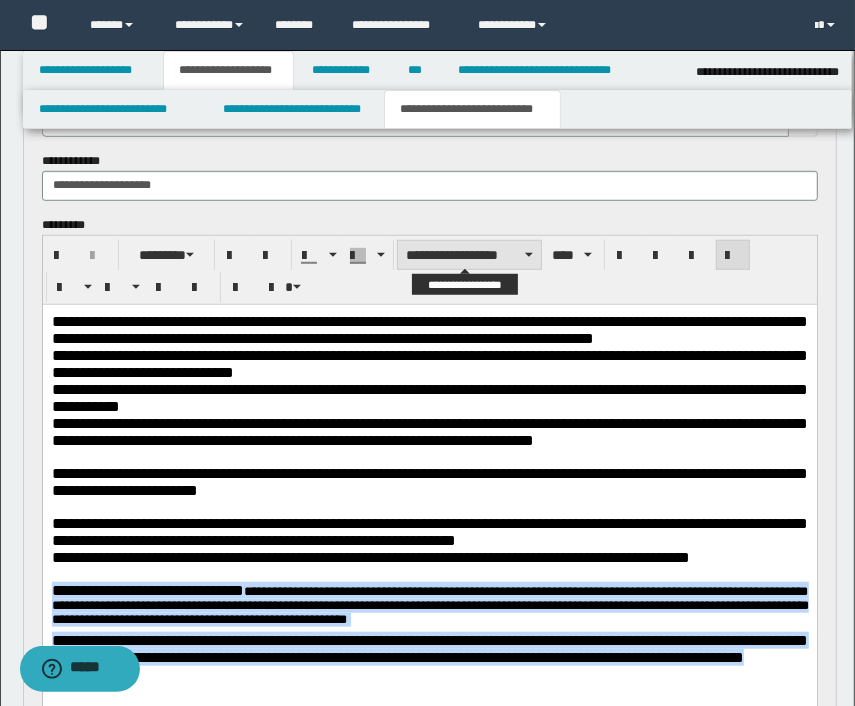click on "**********" at bounding box center (469, 255) 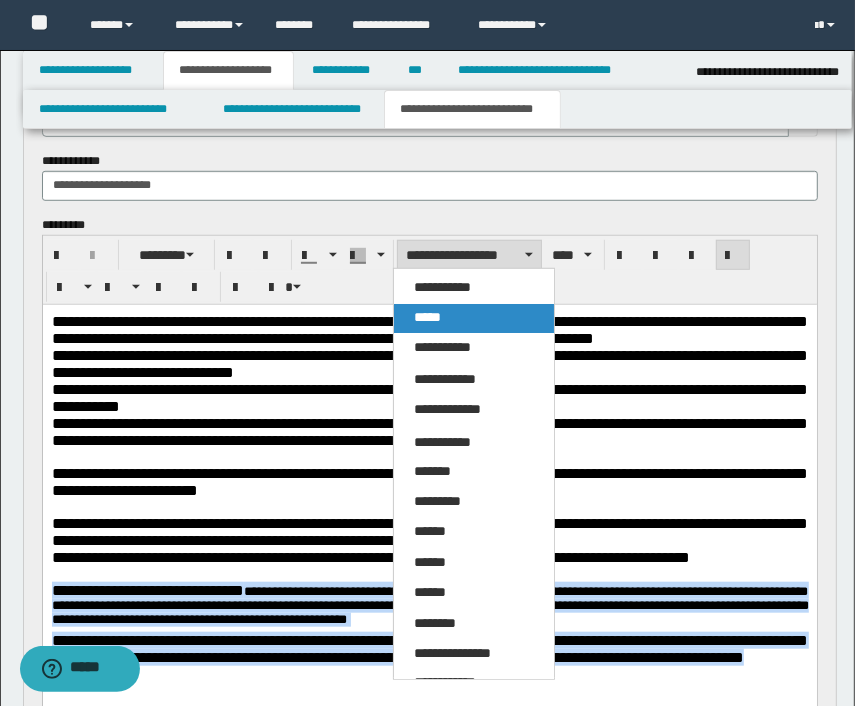 click on "*****" at bounding box center [474, 318] 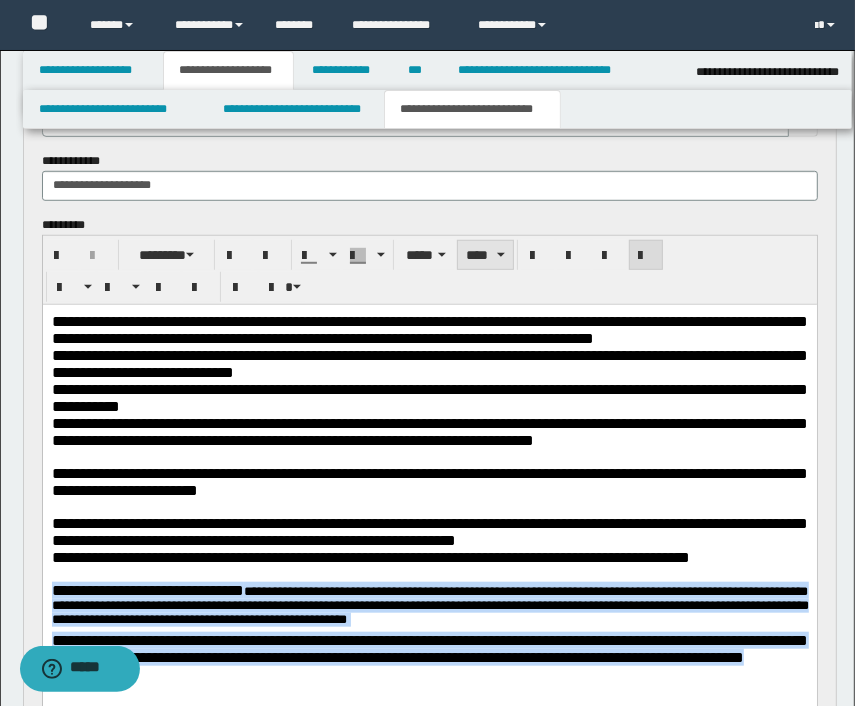 click on "****" at bounding box center [485, 255] 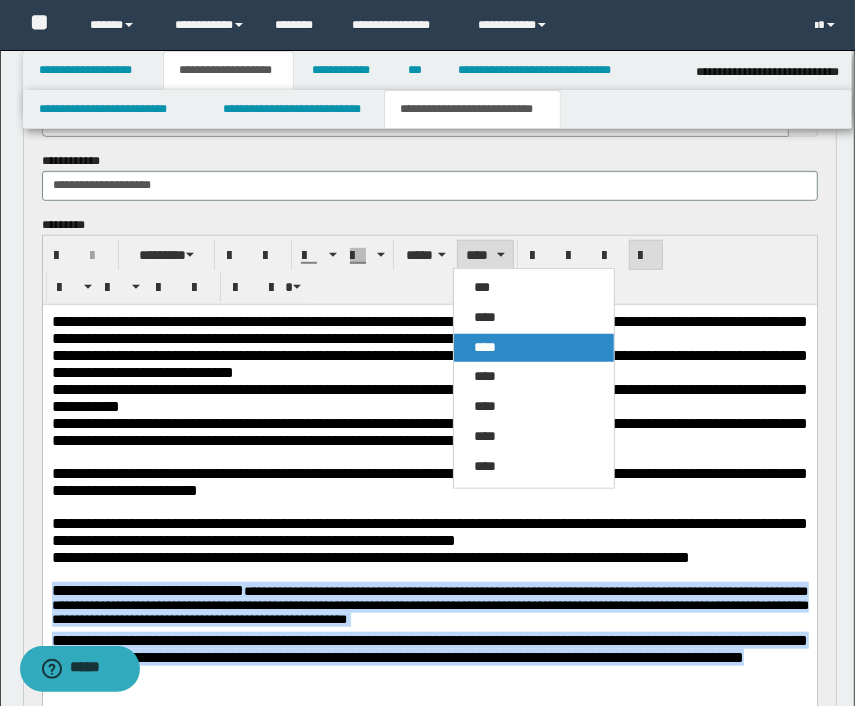 click on "****" at bounding box center [485, 347] 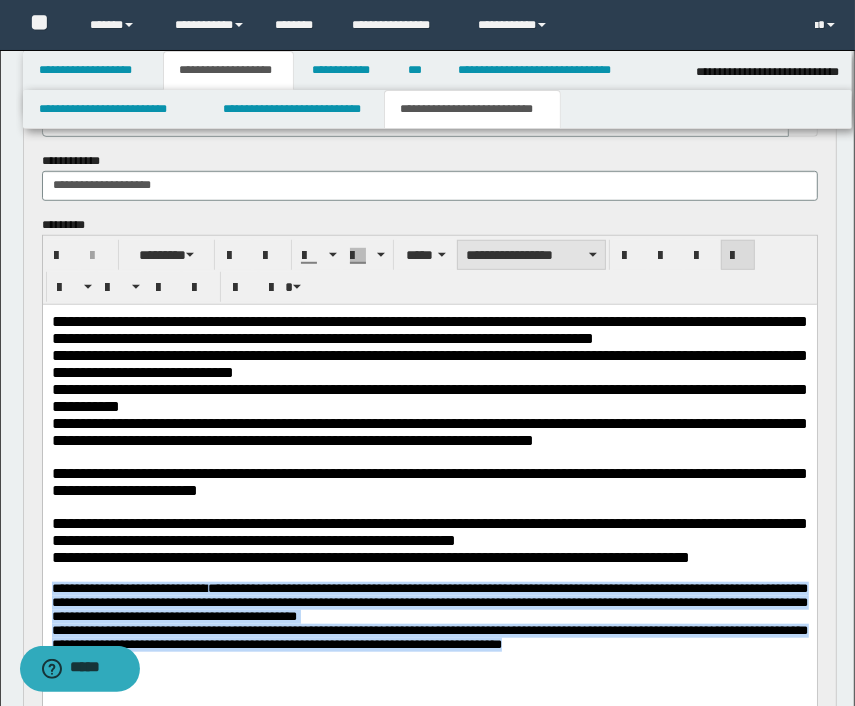 click on "**********" at bounding box center (531, 255) 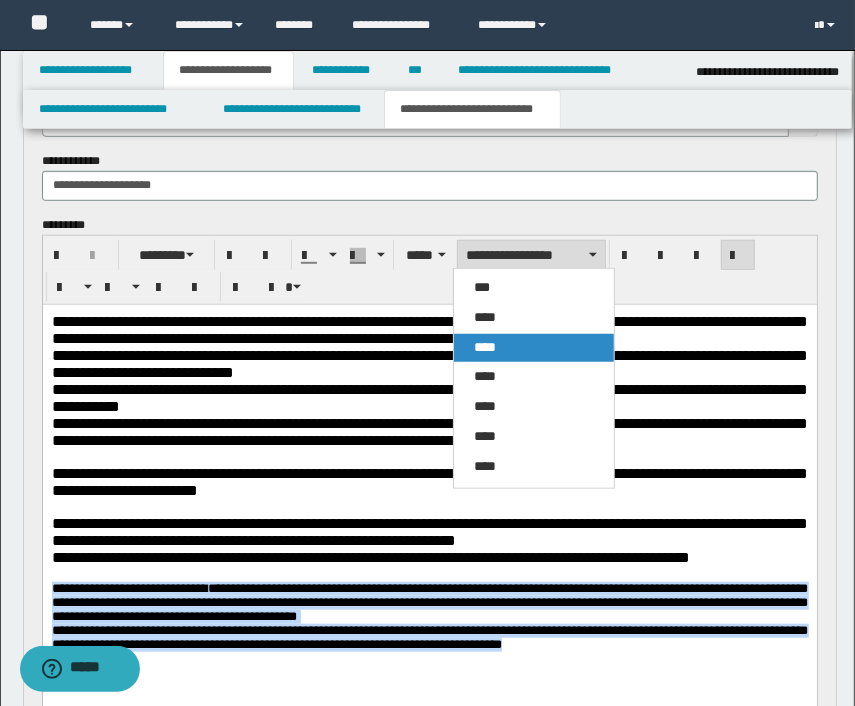click on "****" at bounding box center [485, 347] 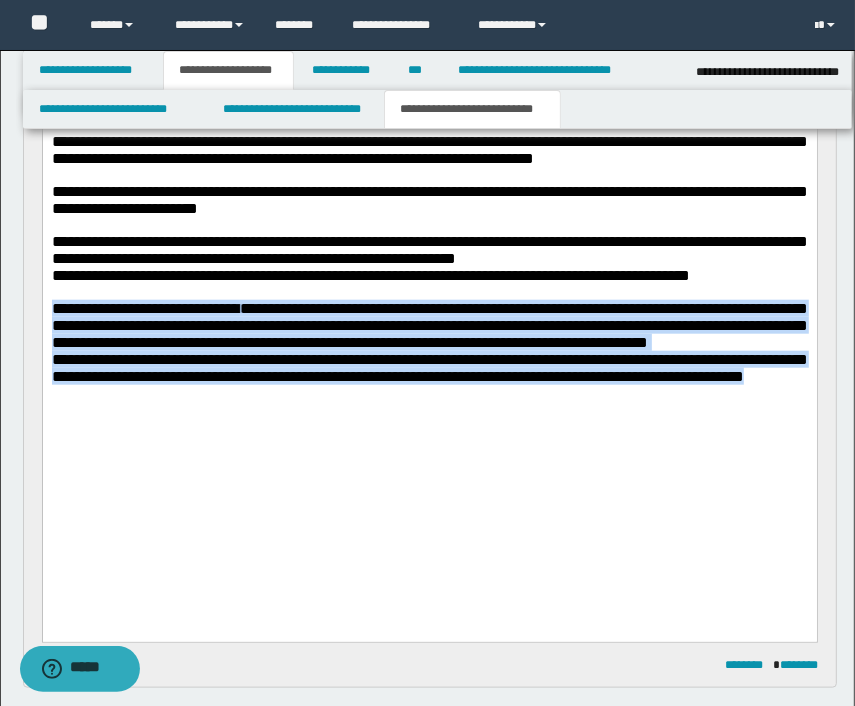 scroll, scrollTop: 1000, scrollLeft: 0, axis: vertical 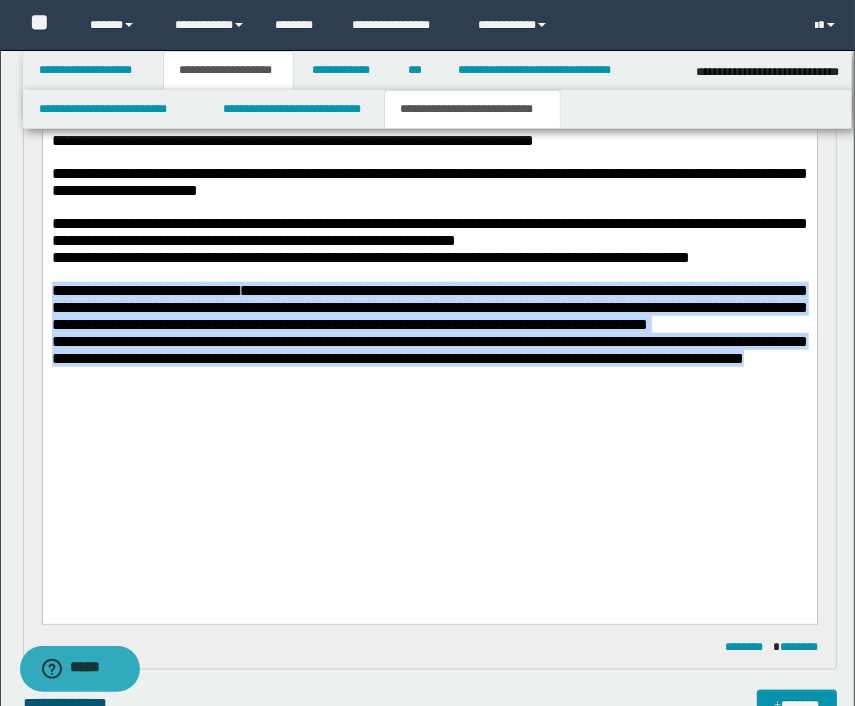 click at bounding box center [429, 374] 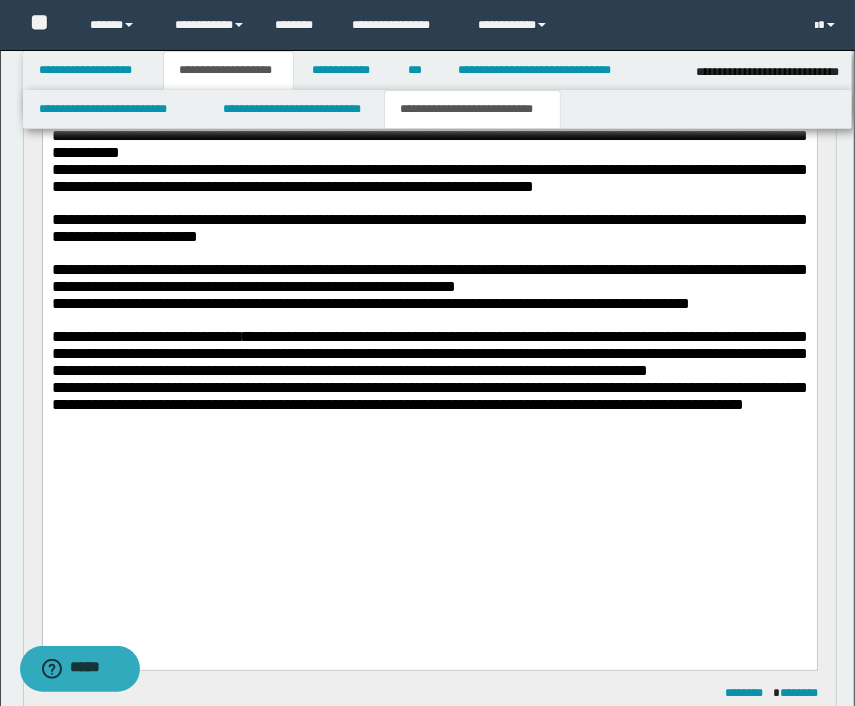 scroll, scrollTop: 1000, scrollLeft: 0, axis: vertical 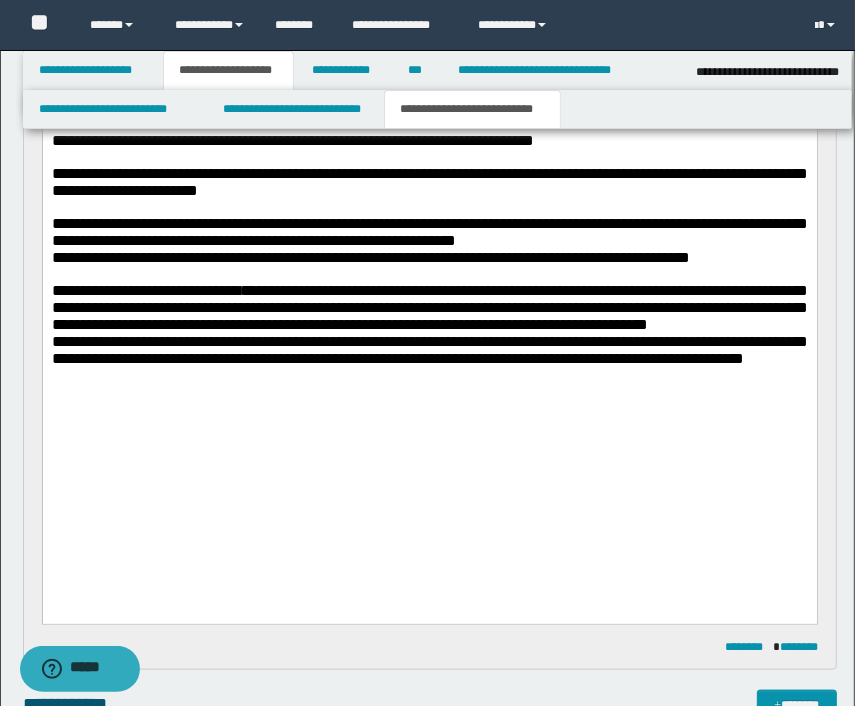 click on "**********" at bounding box center (429, 349) 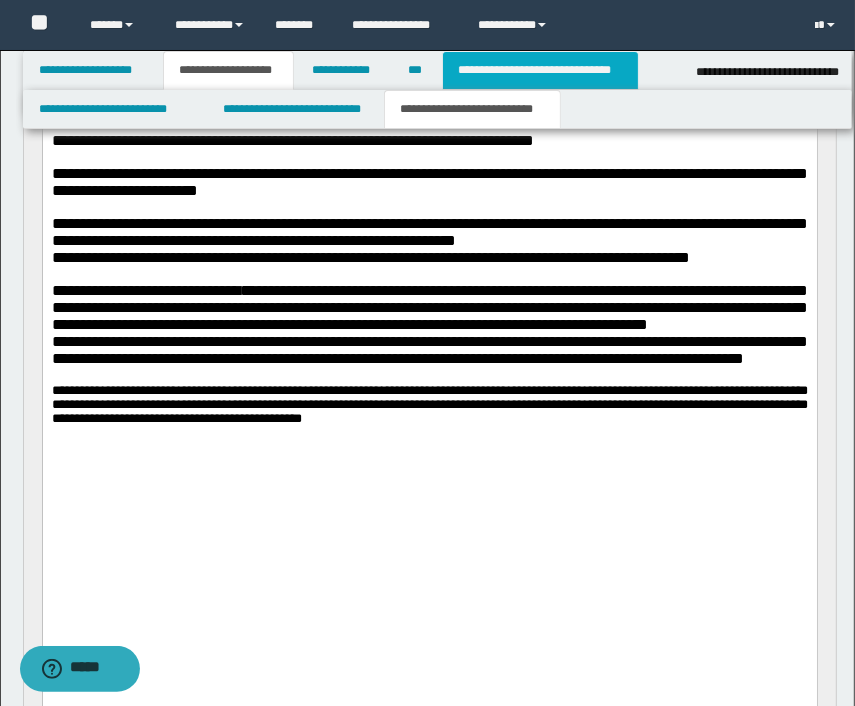 click on "**********" at bounding box center [540, 70] 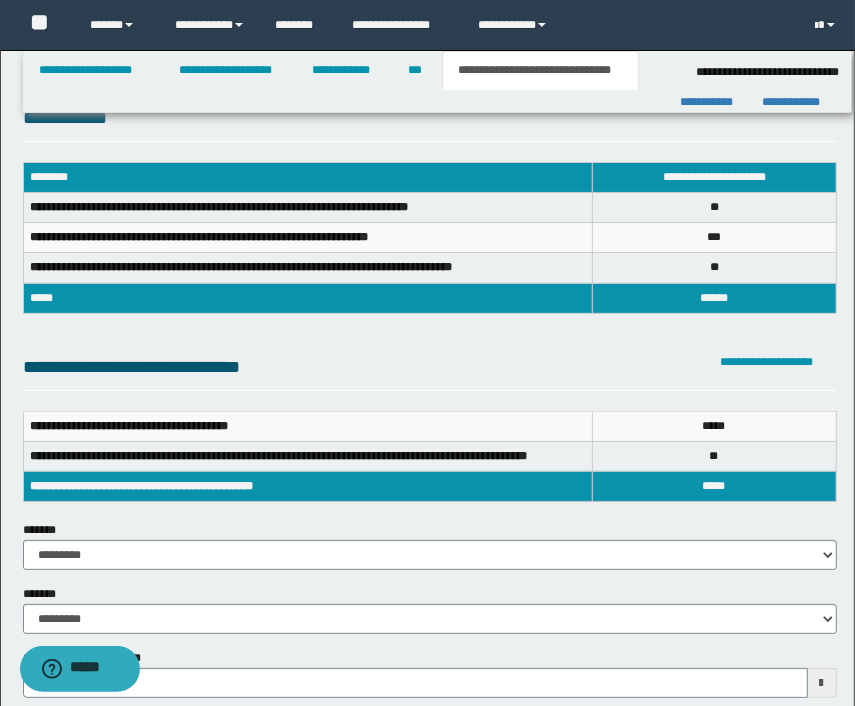 scroll, scrollTop: 0, scrollLeft: 0, axis: both 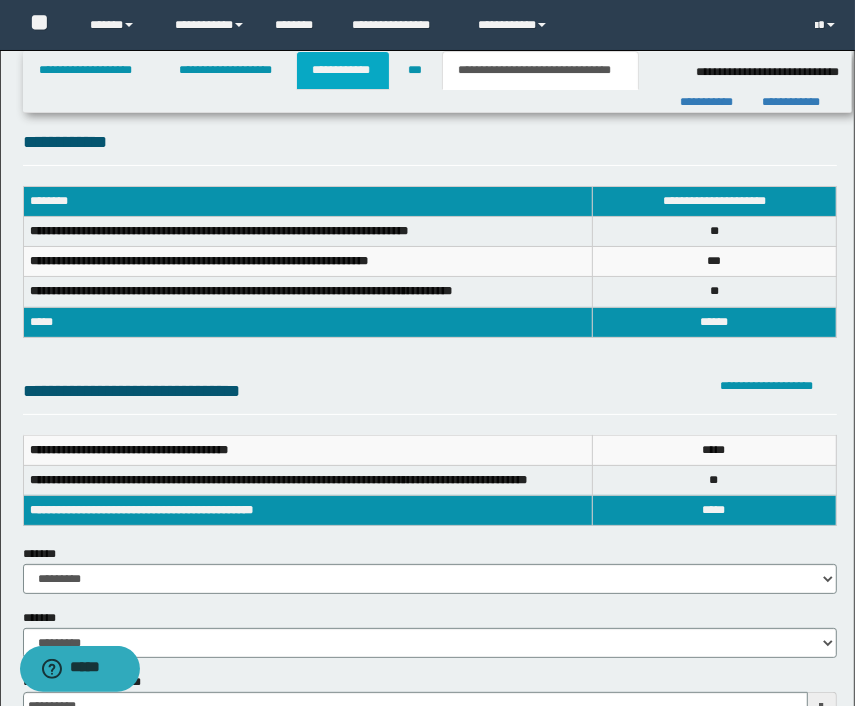 click on "**********" at bounding box center (343, 70) 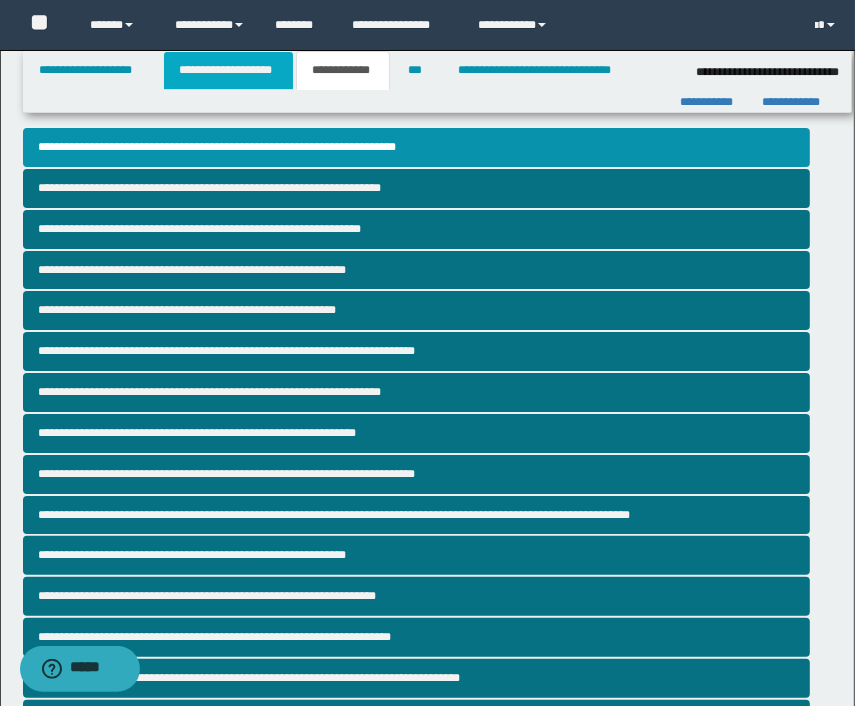 click on "**********" at bounding box center [228, 70] 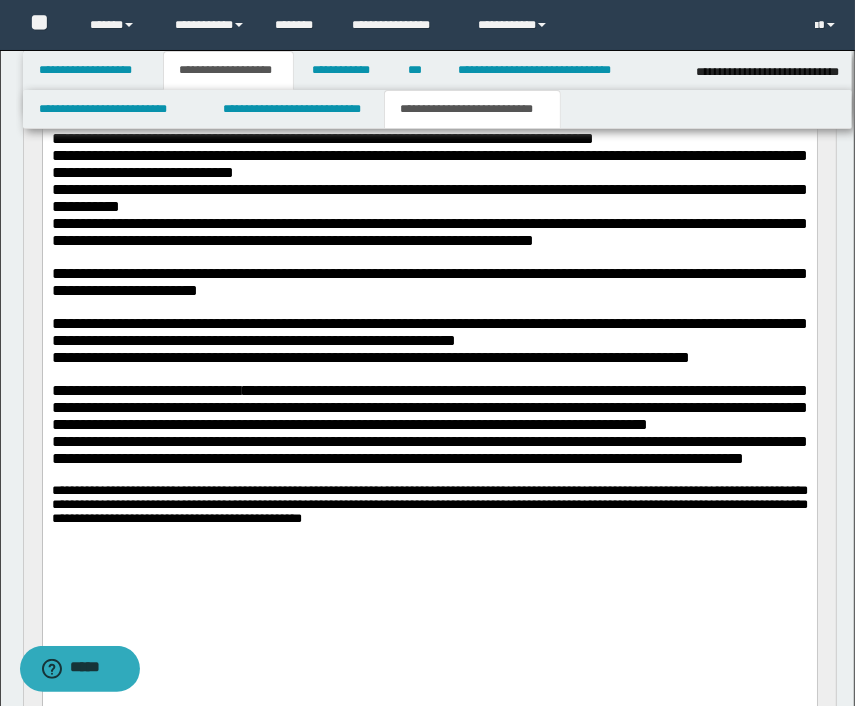 scroll, scrollTop: 1000, scrollLeft: 0, axis: vertical 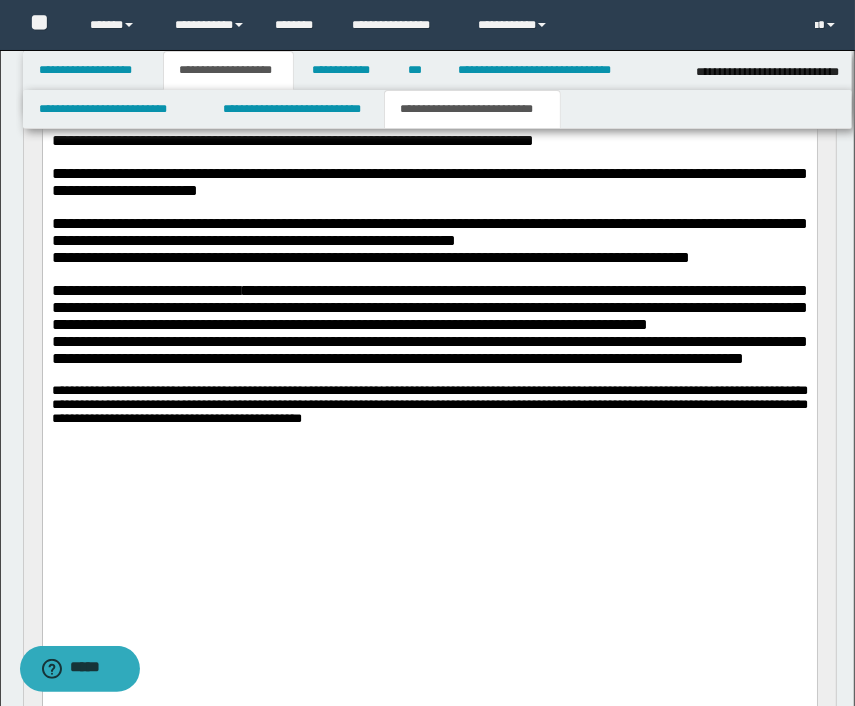 click on "**********" at bounding box center [429, 306] 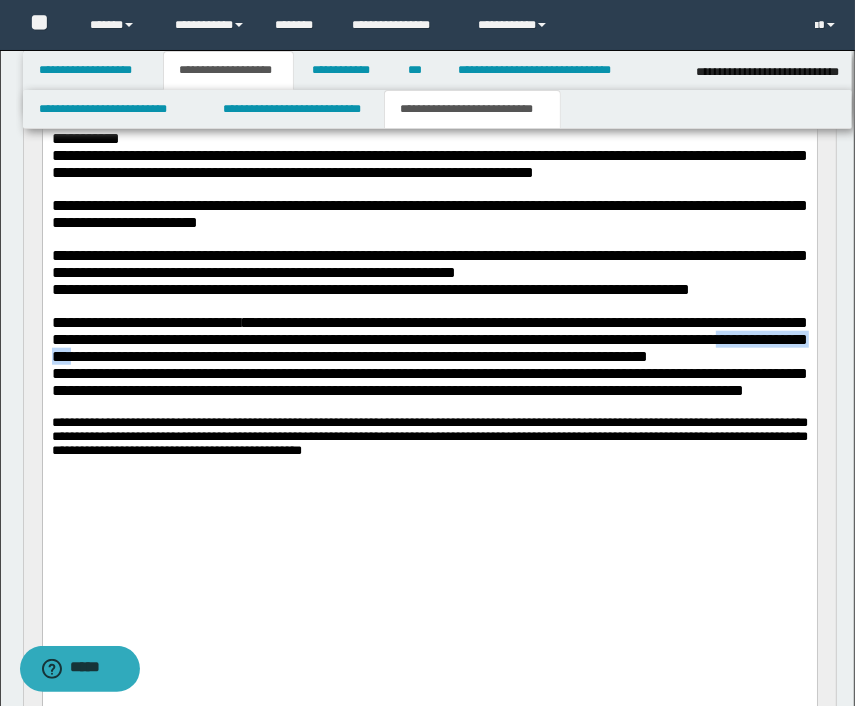 drag, startPoint x: 305, startPoint y: 415, endPoint x: 444, endPoint y: 415, distance: 139 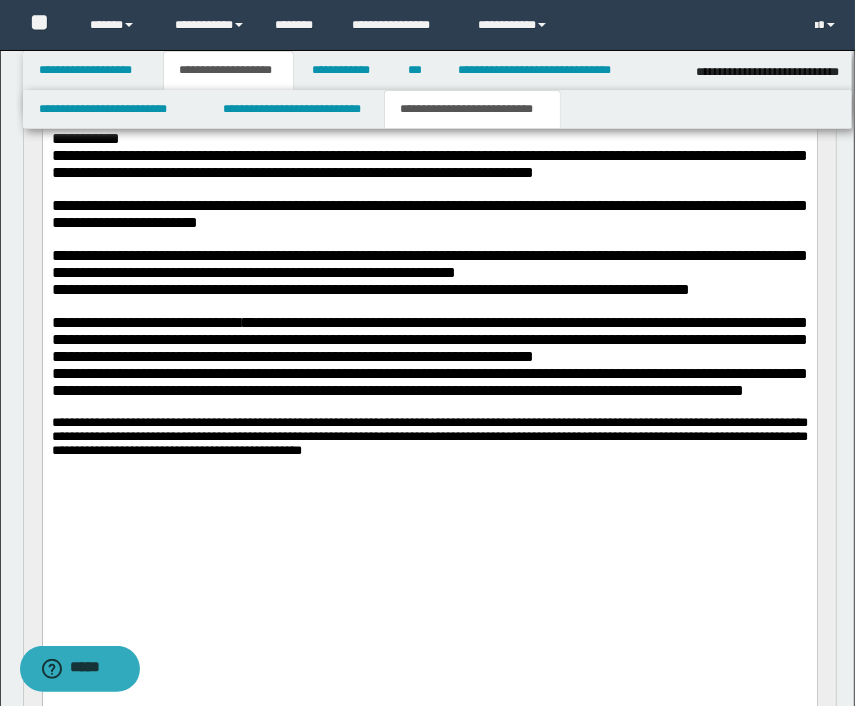 click on "**********" at bounding box center (429, 338) 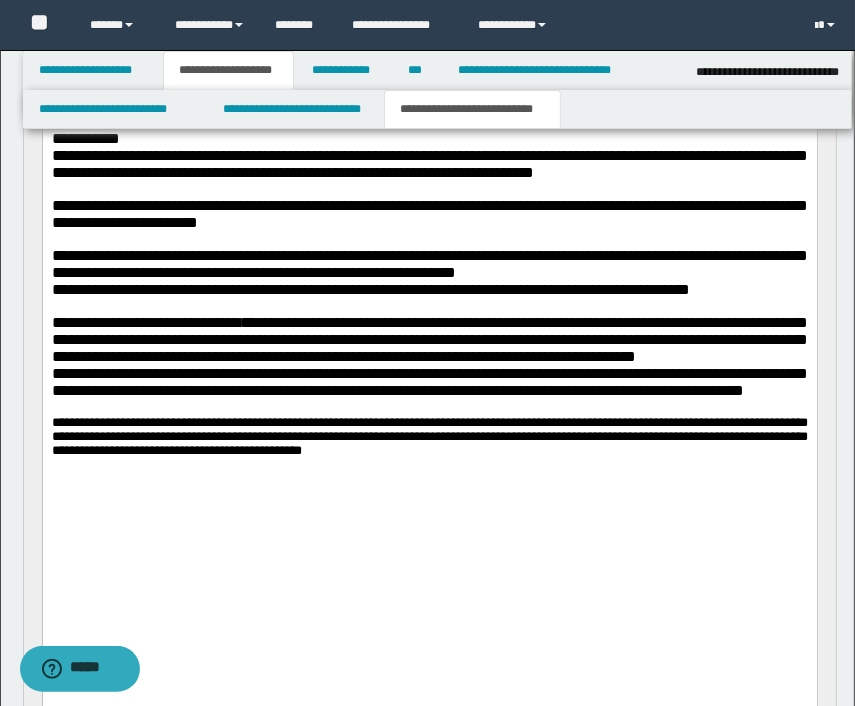 click on "**********" at bounding box center (429, 338) 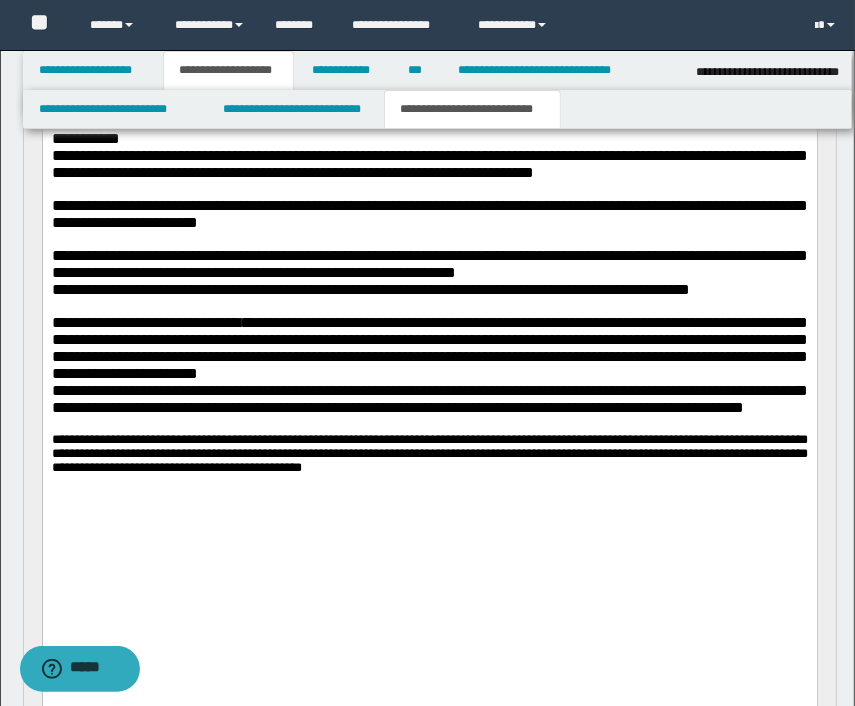 click on "**********" at bounding box center [429, 347] 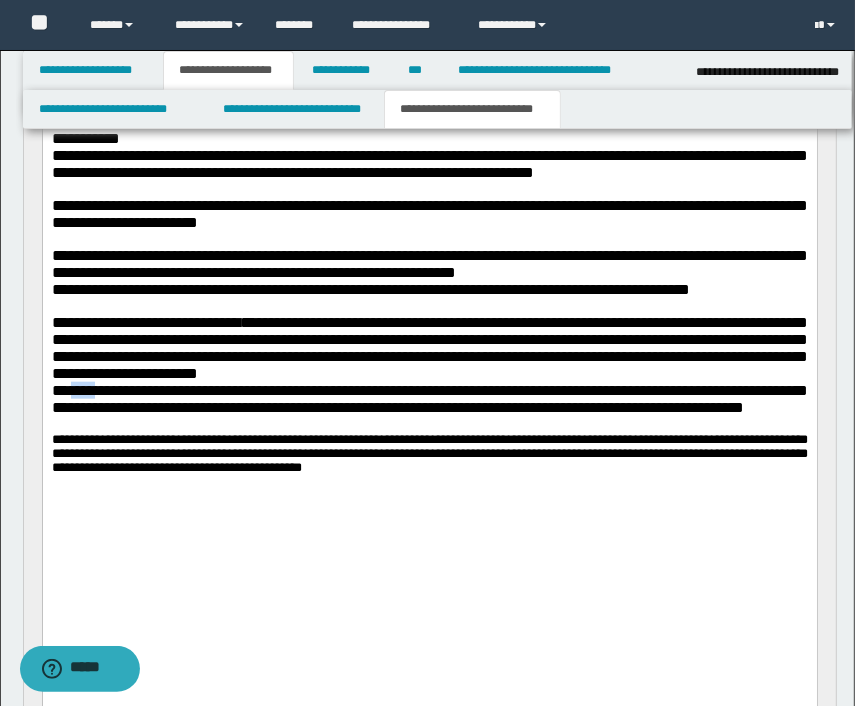 drag, startPoint x: 112, startPoint y: 447, endPoint x: 75, endPoint y: 452, distance: 37.336308 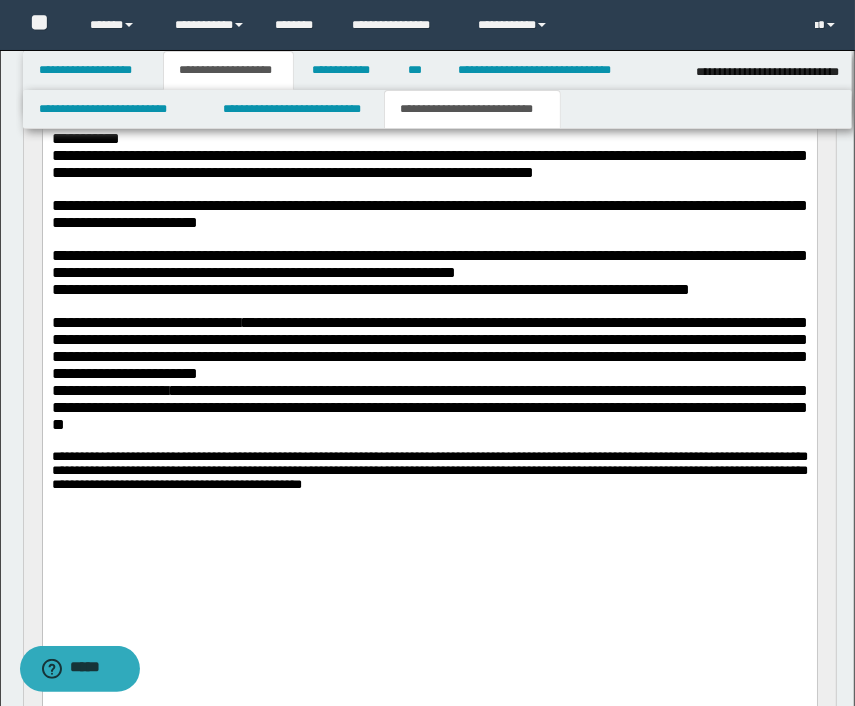 drag, startPoint x: 202, startPoint y: 480, endPoint x: 203, endPoint y: 467, distance: 13.038404 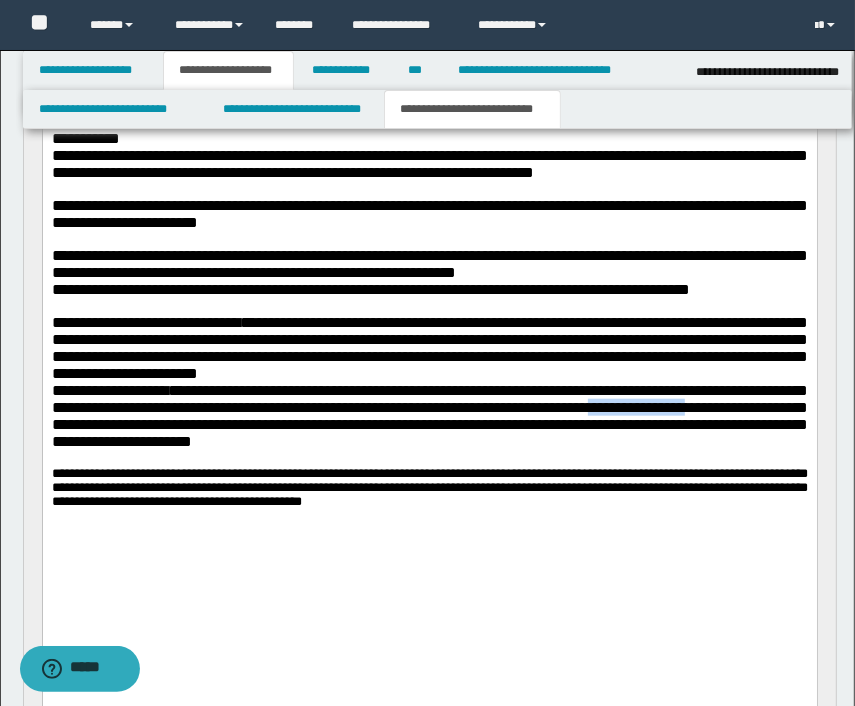 drag, startPoint x: 53, startPoint y: 489, endPoint x: 163, endPoint y: 495, distance: 110.16351 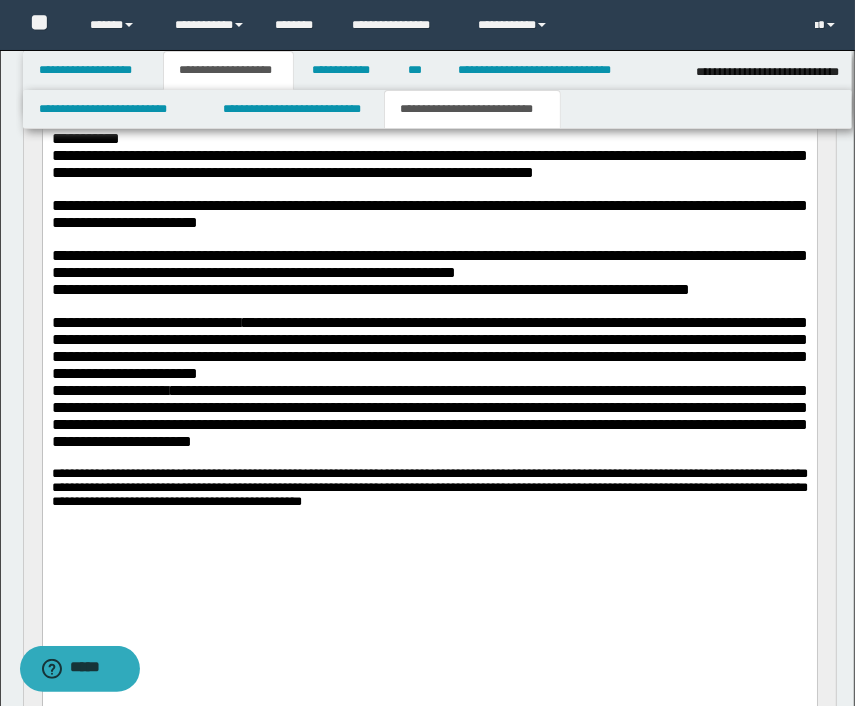 click on "**********" at bounding box center [429, 415] 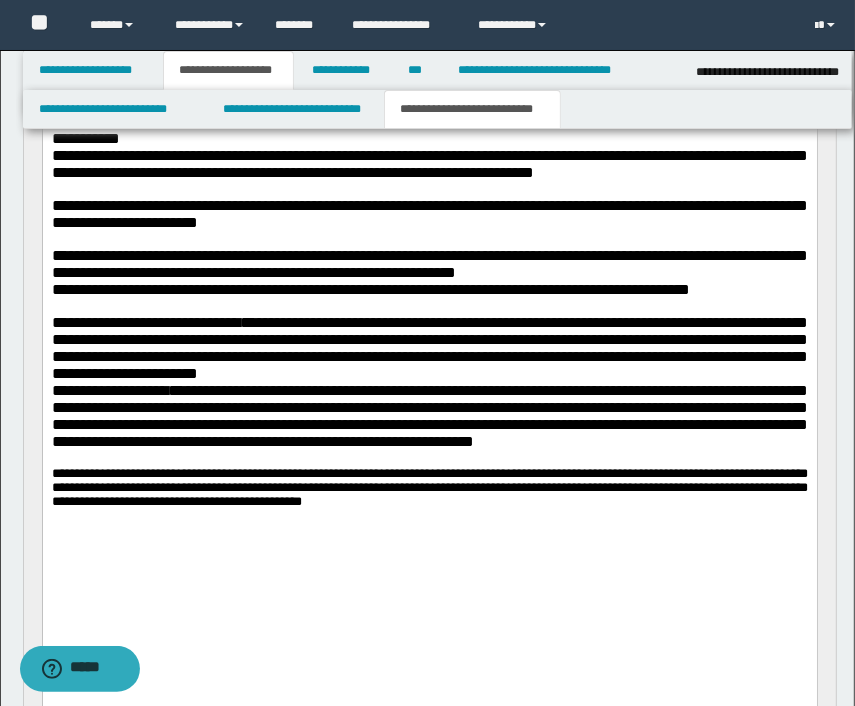 click on "**********" at bounding box center (429, 415) 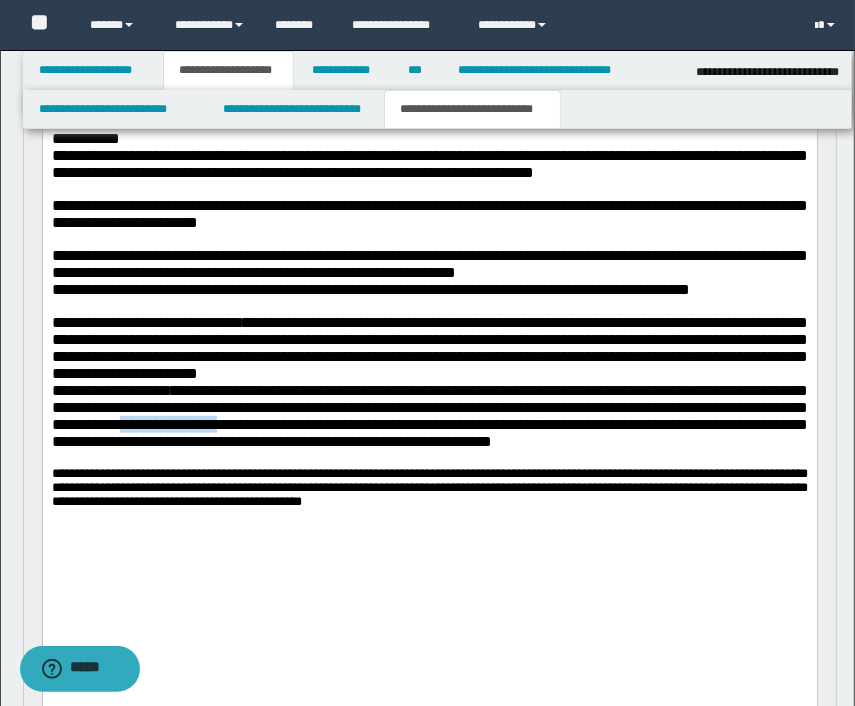 drag, startPoint x: 382, startPoint y: 487, endPoint x: 498, endPoint y: 494, distance: 116.21101 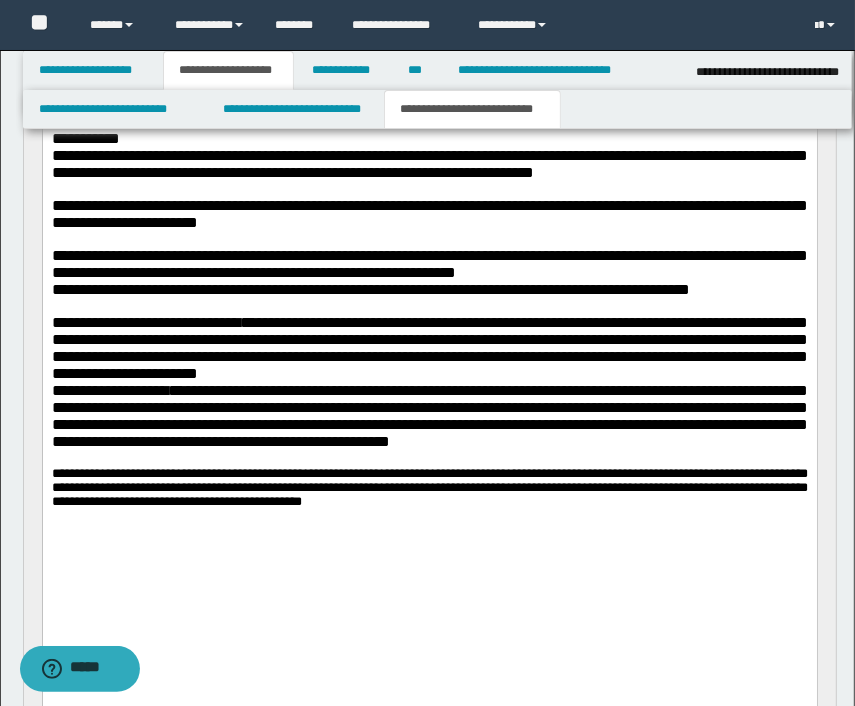 click on "**********" at bounding box center (429, 415) 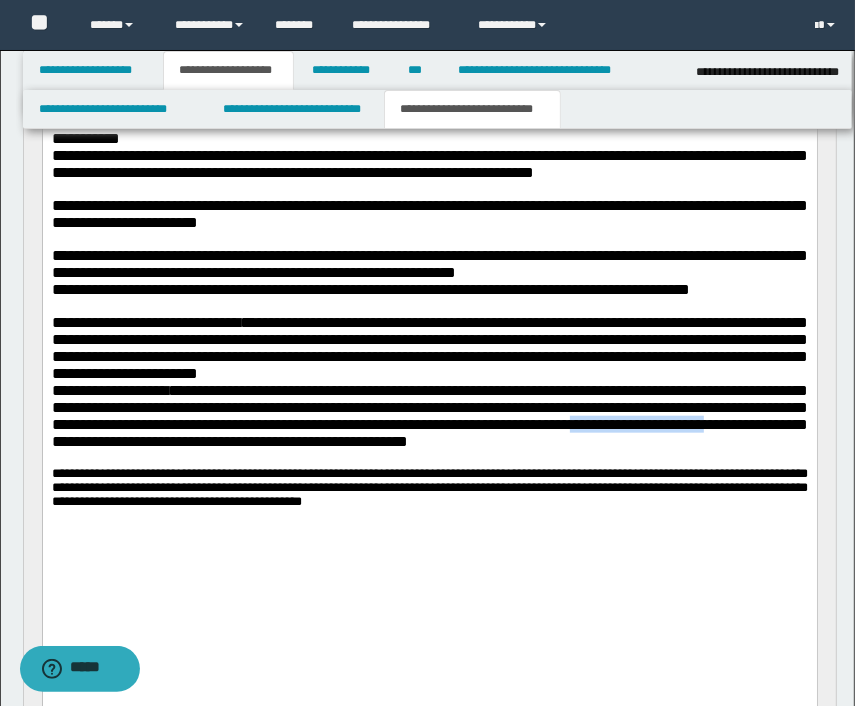 drag, startPoint x: 162, startPoint y: 506, endPoint x: 320, endPoint y: 499, distance: 158.15498 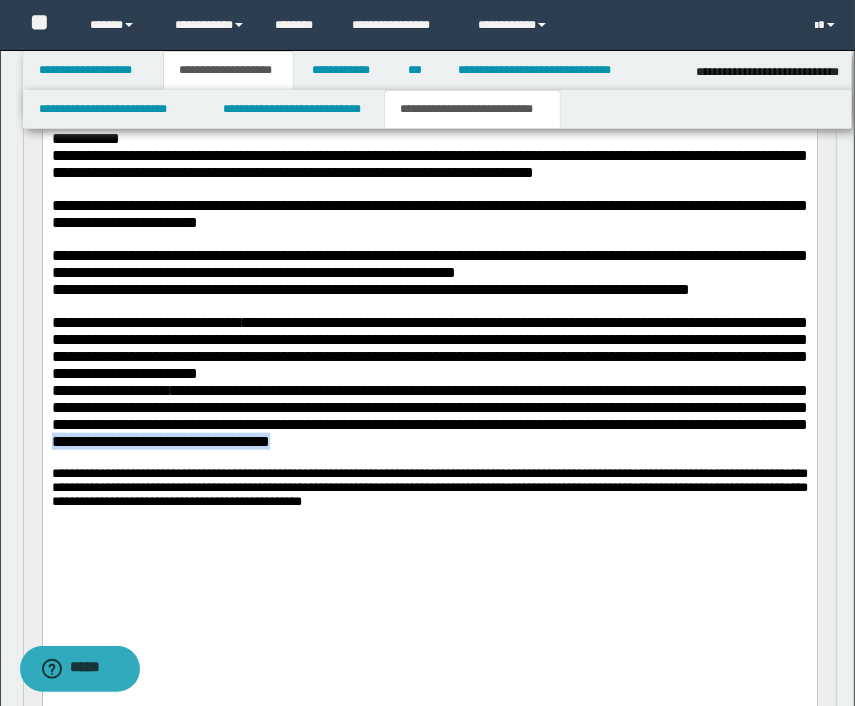 drag, startPoint x: 441, startPoint y: 509, endPoint x: 760, endPoint y: 501, distance: 319.1003 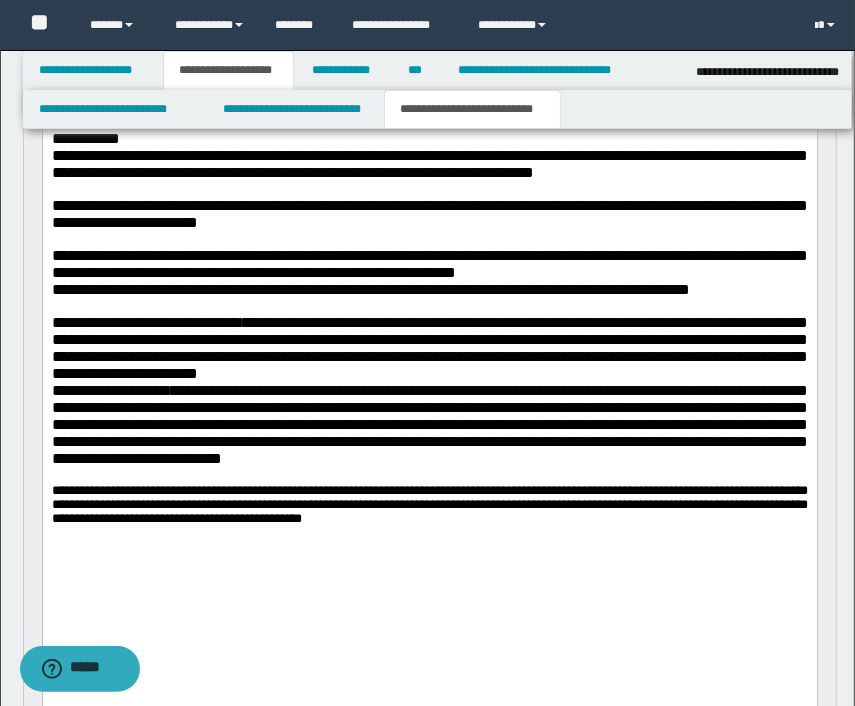 click on "**********" at bounding box center (429, 423) 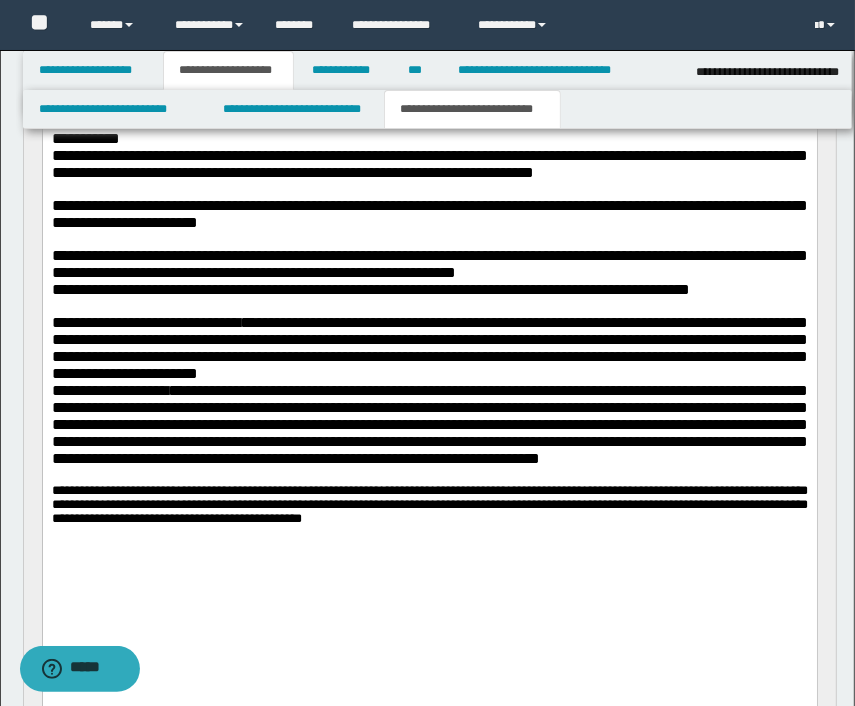 click on "**********" at bounding box center (429, 423) 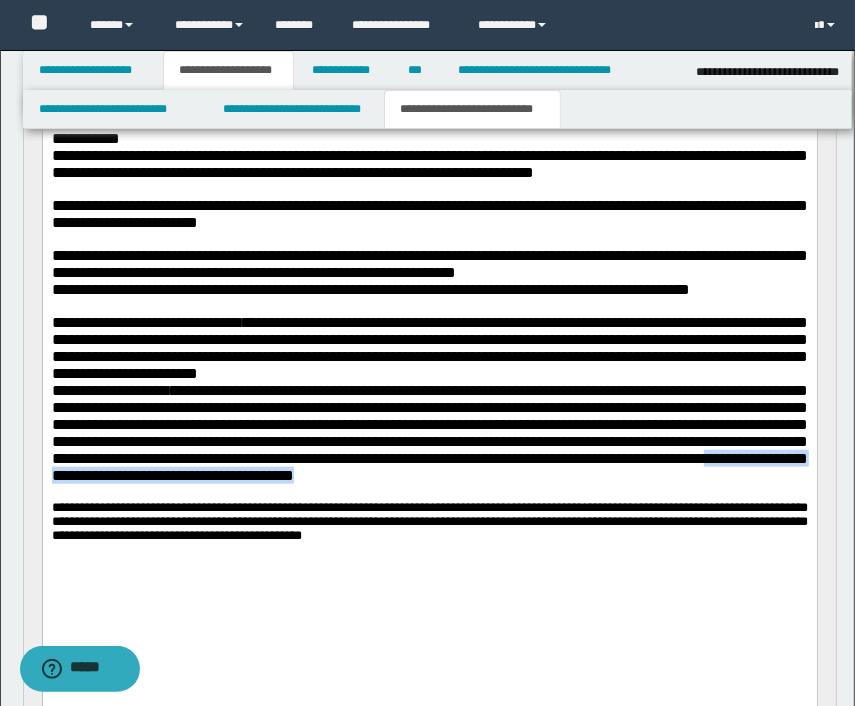 click on "**********" at bounding box center [429, 432] 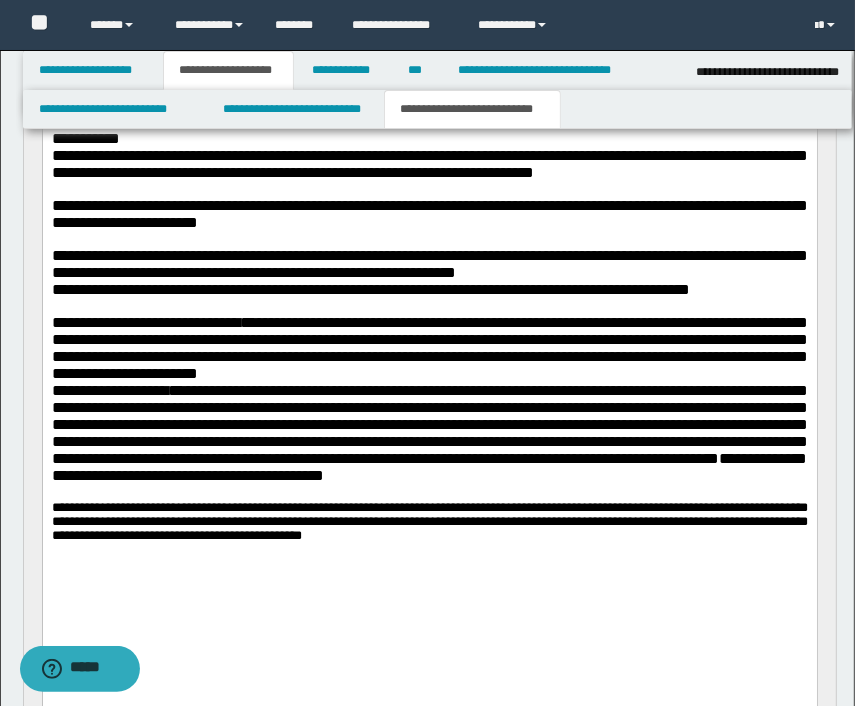 click on "**********" at bounding box center [429, 432] 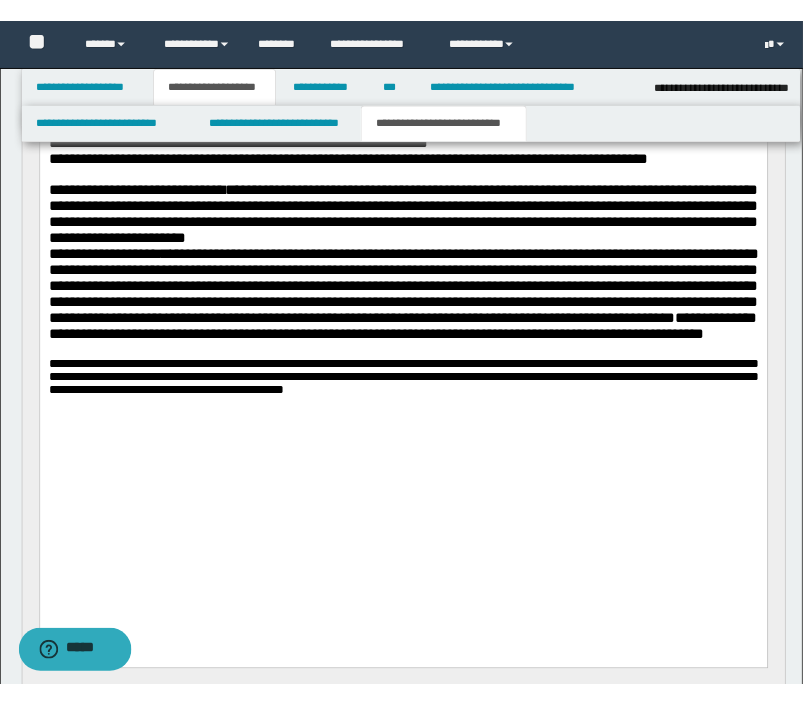 scroll, scrollTop: 1168, scrollLeft: 0, axis: vertical 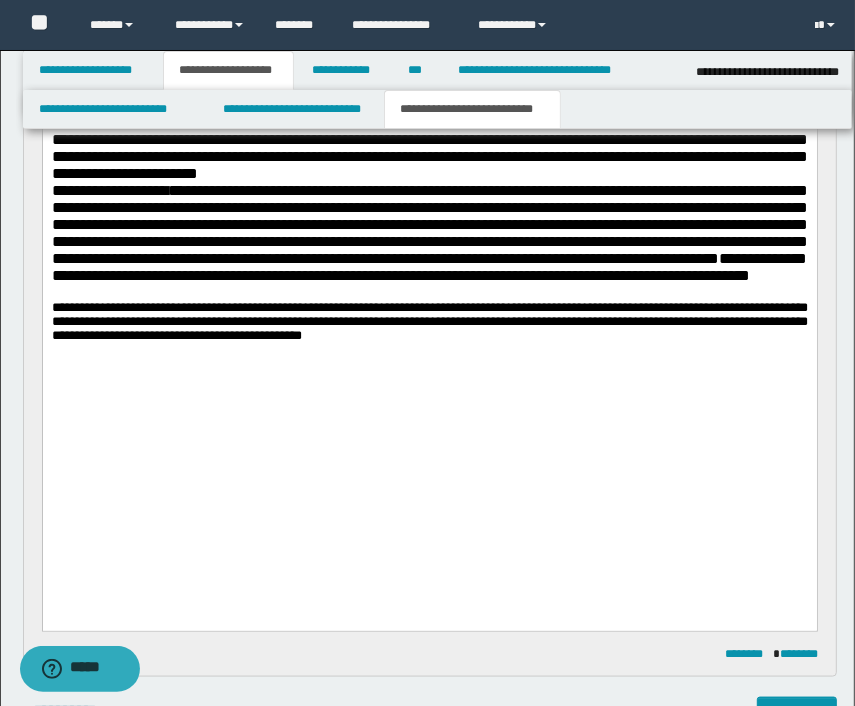 click at bounding box center [429, 381] 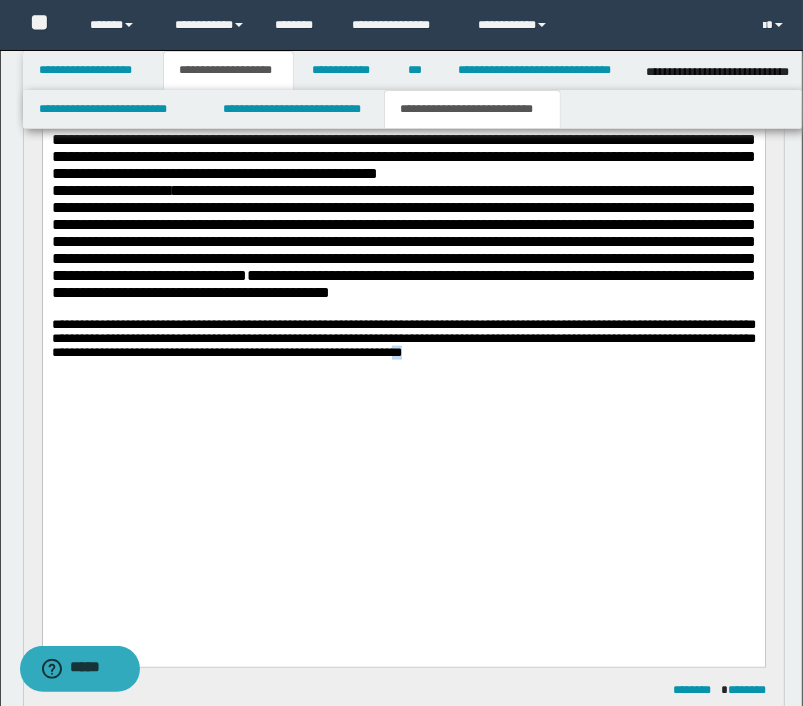 drag, startPoint x: 307, startPoint y: 505, endPoint x: 270, endPoint y: 505, distance: 37 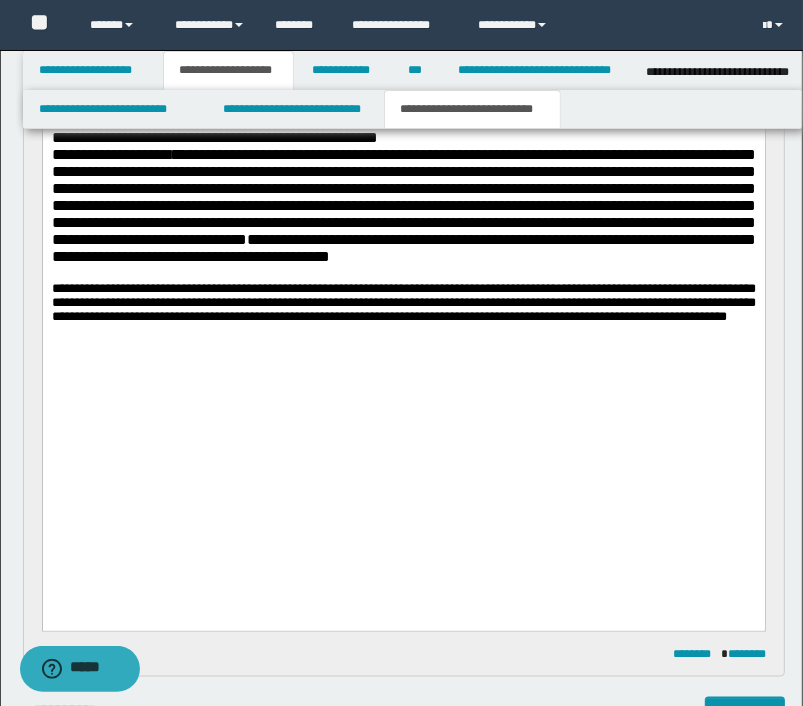 scroll, scrollTop: 1168, scrollLeft: 0, axis: vertical 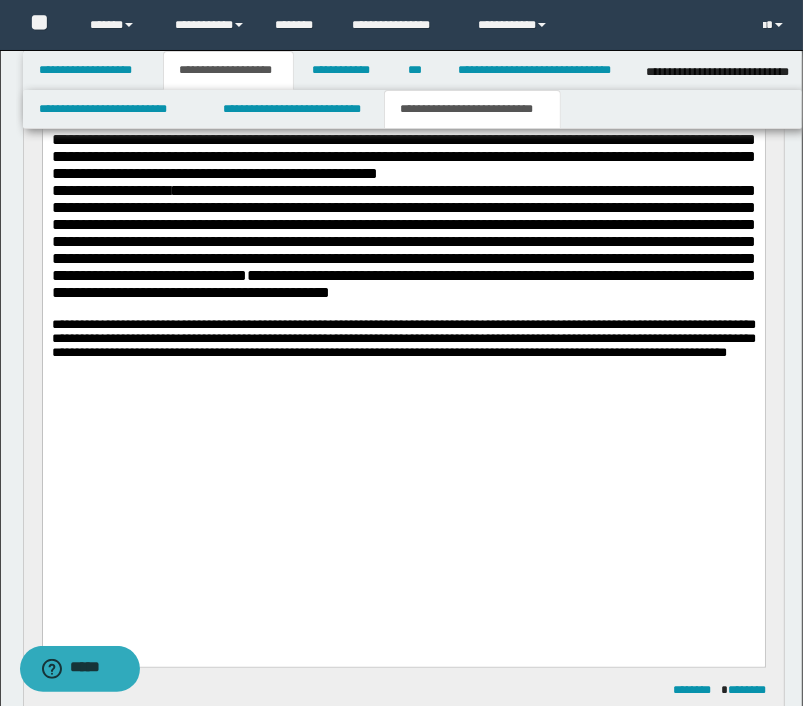click on "**********" at bounding box center [403, 148] 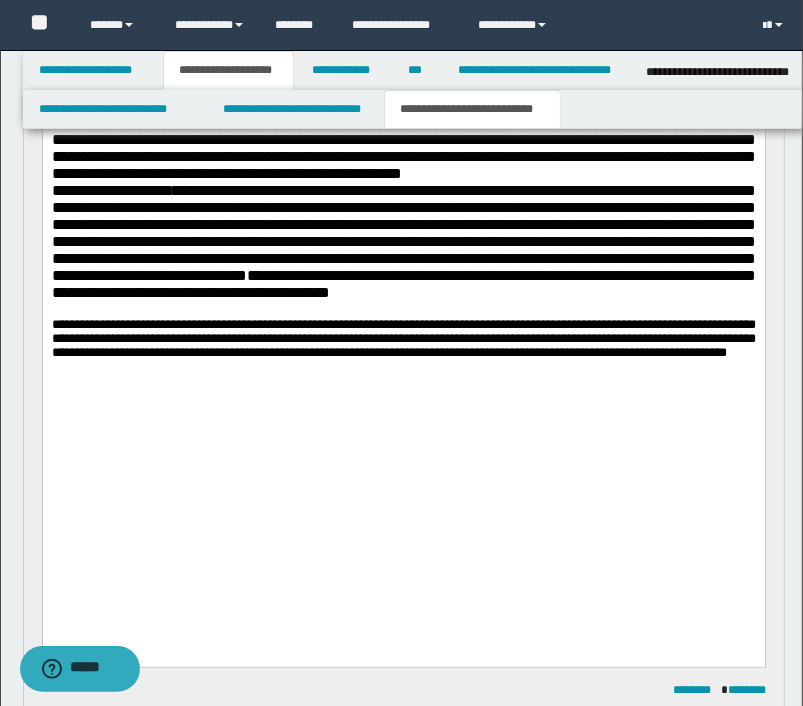 click on "**********" at bounding box center (403, 148) 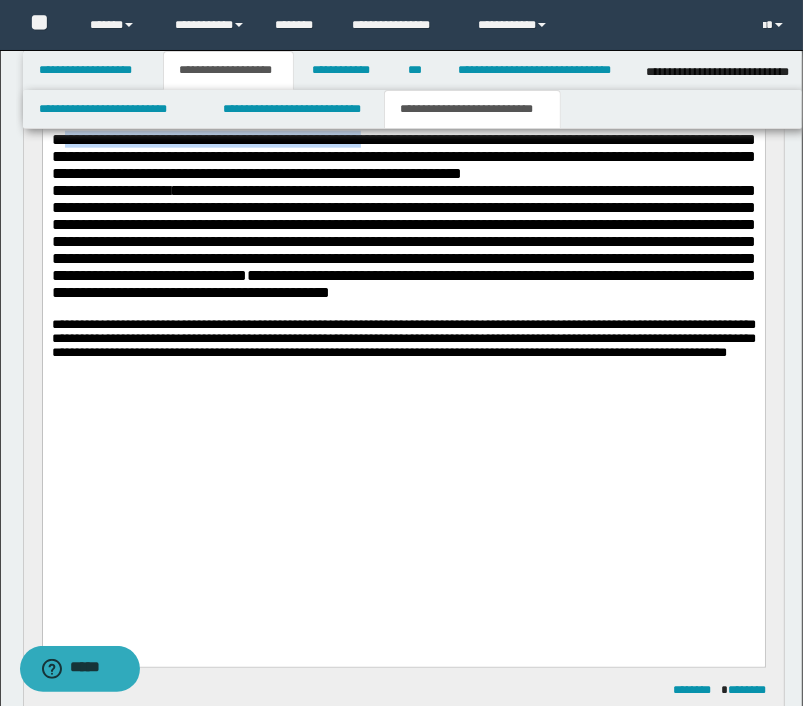 drag, startPoint x: 216, startPoint y: 215, endPoint x: 605, endPoint y: 212, distance: 389.01157 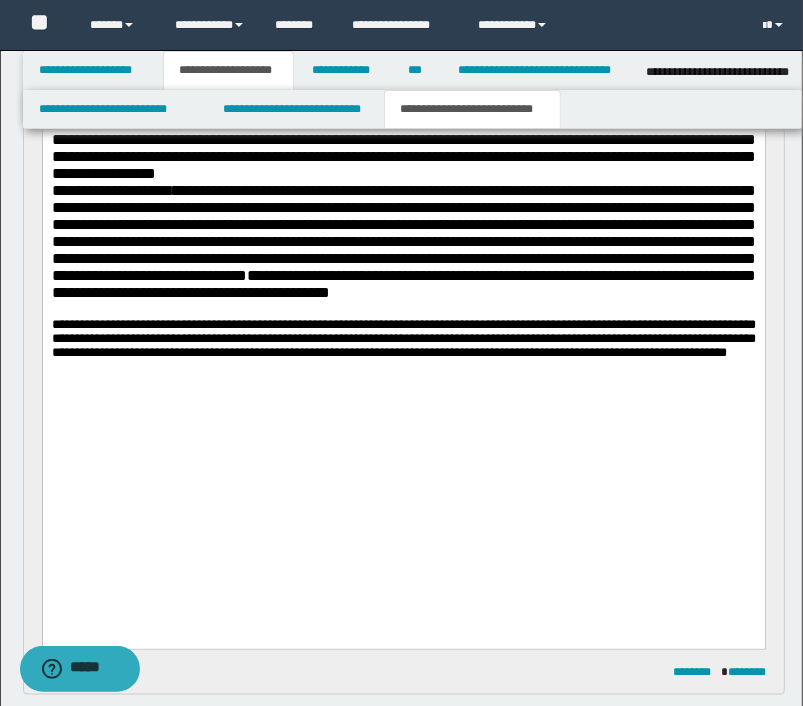 click on "**********" at bounding box center [403, 148] 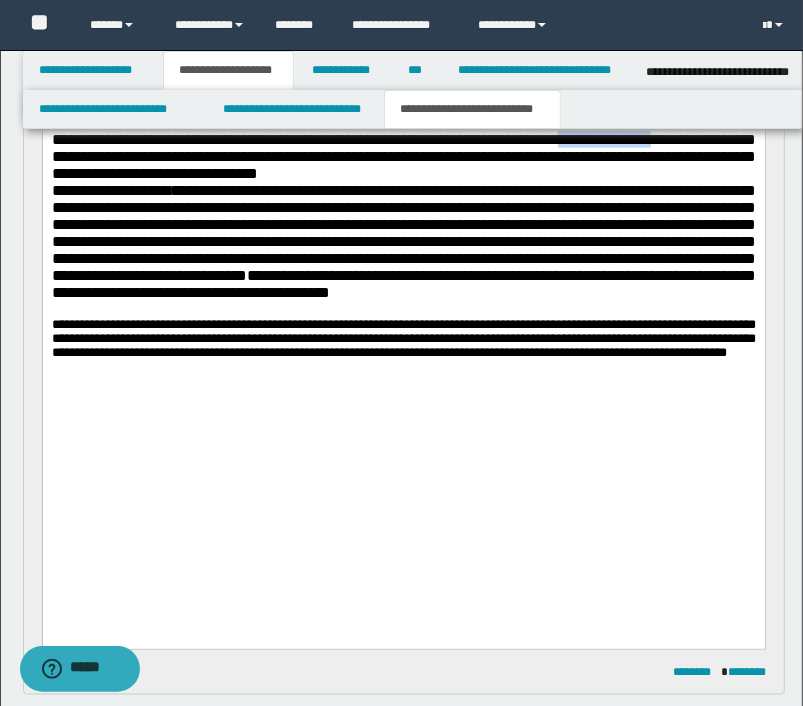drag, startPoint x: 52, startPoint y: 235, endPoint x: 160, endPoint y: 237, distance: 108.01852 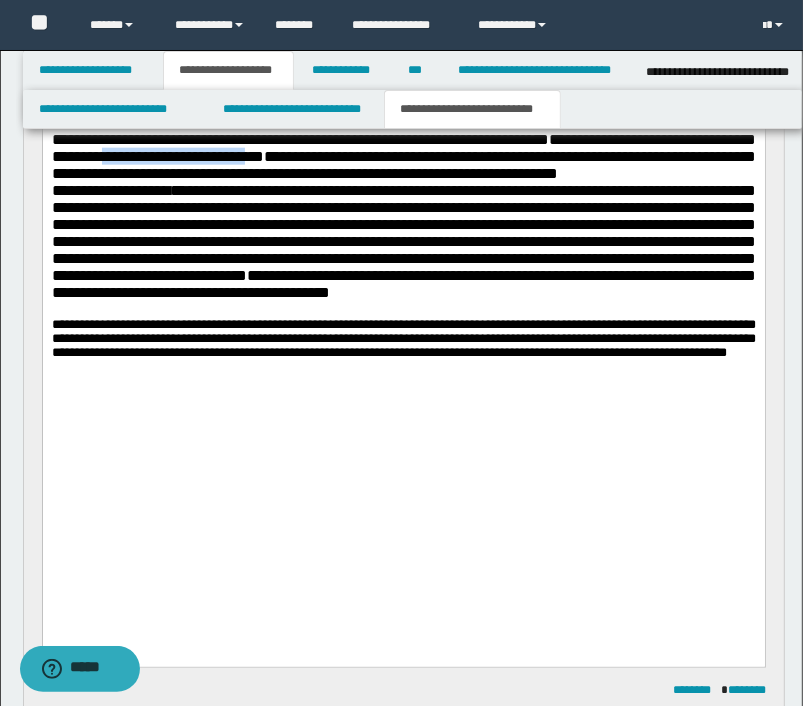 drag, startPoint x: 507, startPoint y: 234, endPoint x: 680, endPoint y: 233, distance: 173.00288 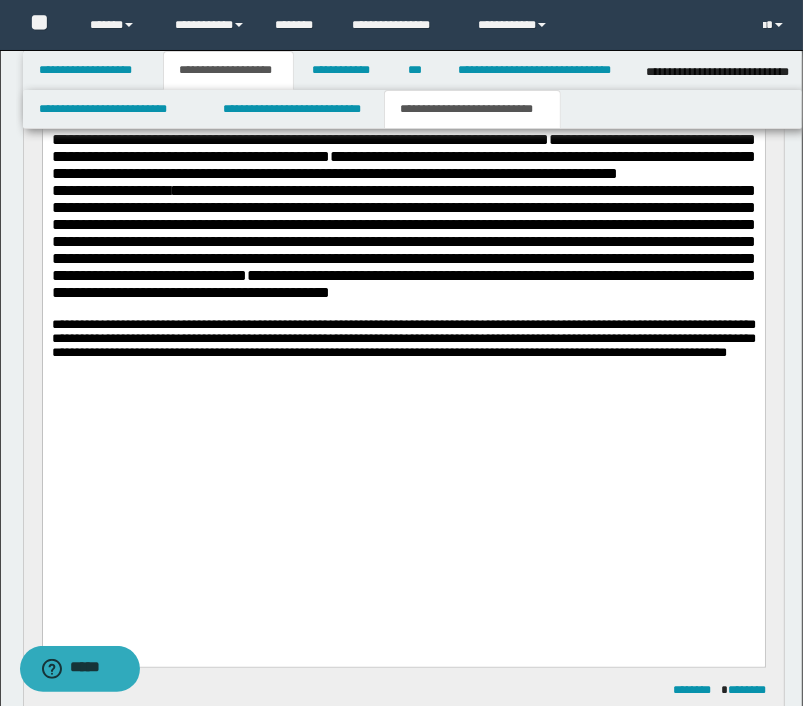 click on "**********" at bounding box center [403, 148] 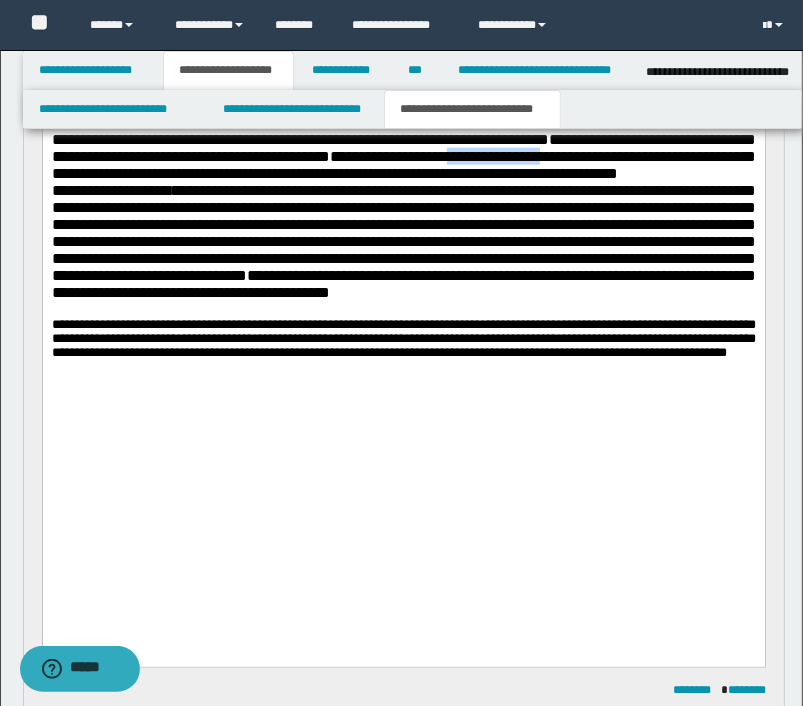 drag, startPoint x: 196, startPoint y: 250, endPoint x: 308, endPoint y: 252, distance: 112.01785 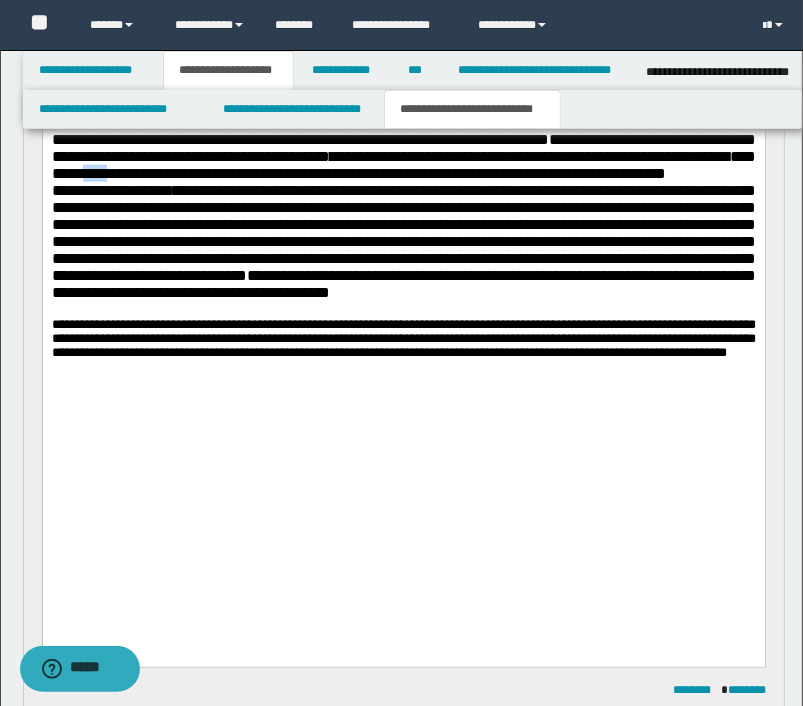drag, startPoint x: 624, startPoint y: 252, endPoint x: 658, endPoint y: 251, distance: 34.0147 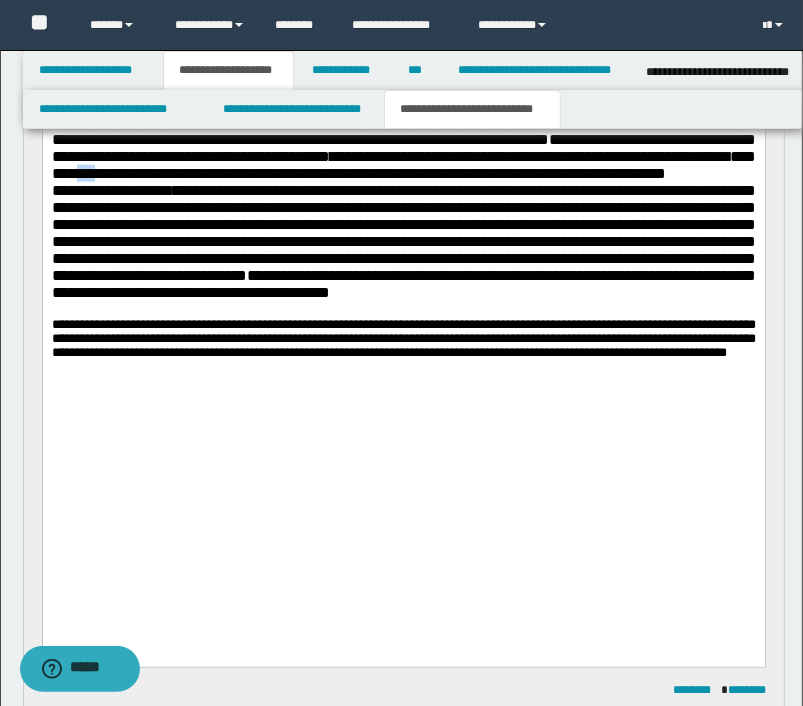 drag, startPoint x: 621, startPoint y: 253, endPoint x: 647, endPoint y: 251, distance: 26.076809 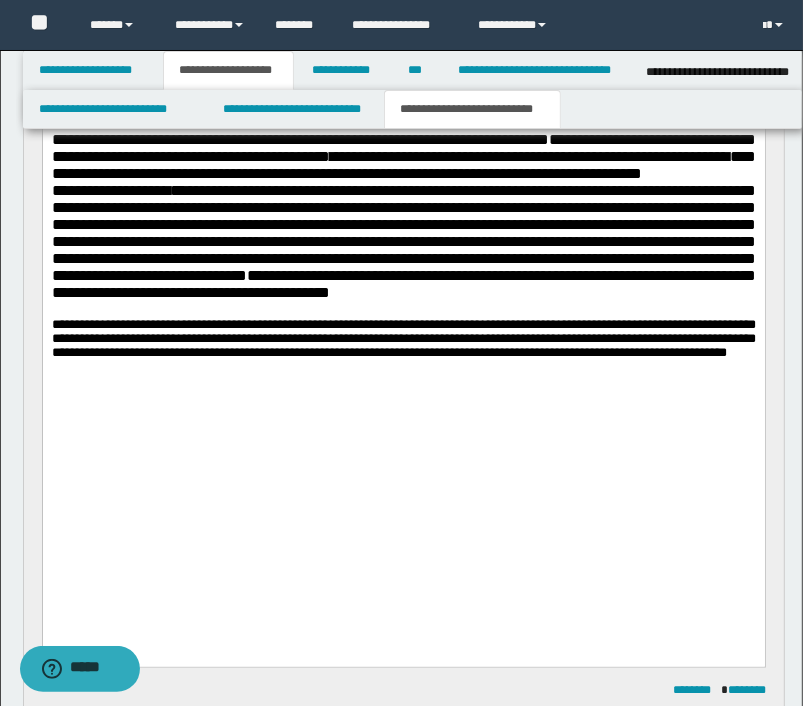 click on "**********" at bounding box center [403, 148] 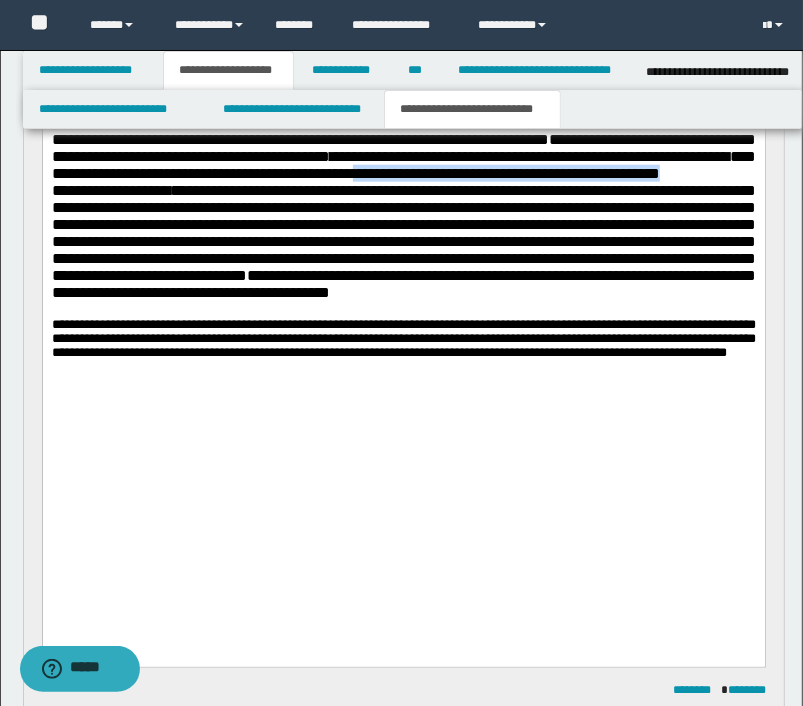 drag, startPoint x: 592, startPoint y: 271, endPoint x: 240, endPoint y: 264, distance: 352.0696 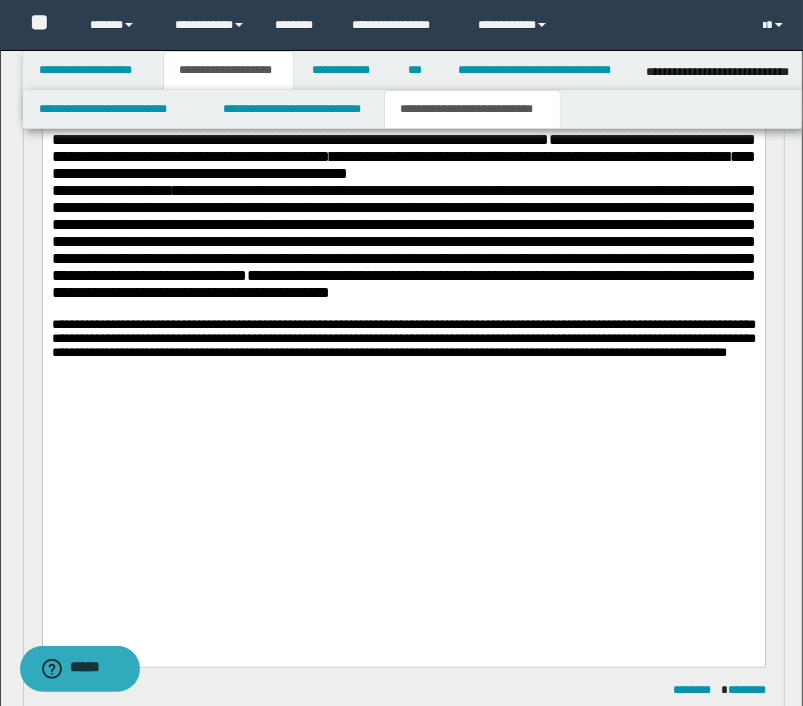 click on "**********" at bounding box center [403, 241] 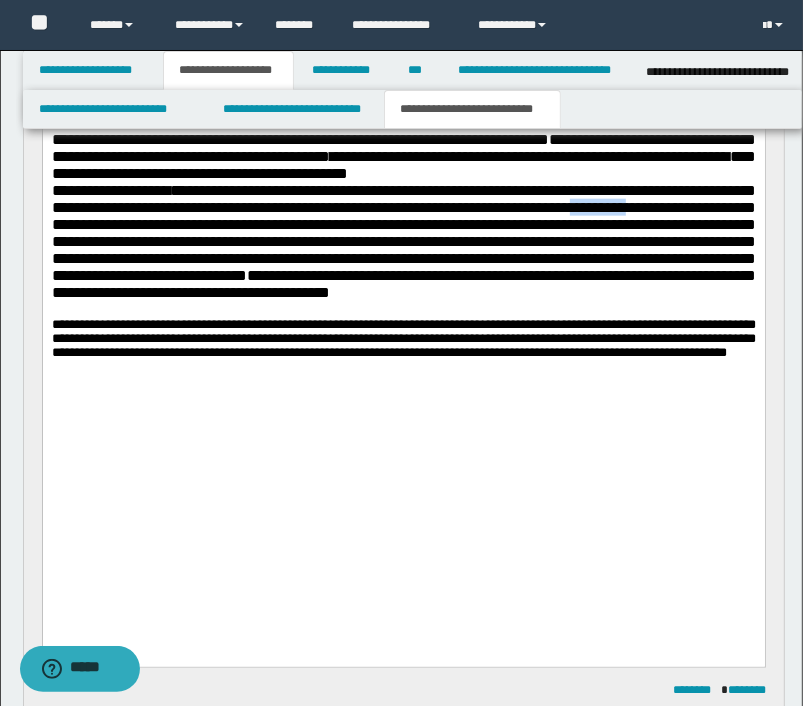 drag, startPoint x: 121, startPoint y: 322, endPoint x: 188, endPoint y: 326, distance: 67.11929 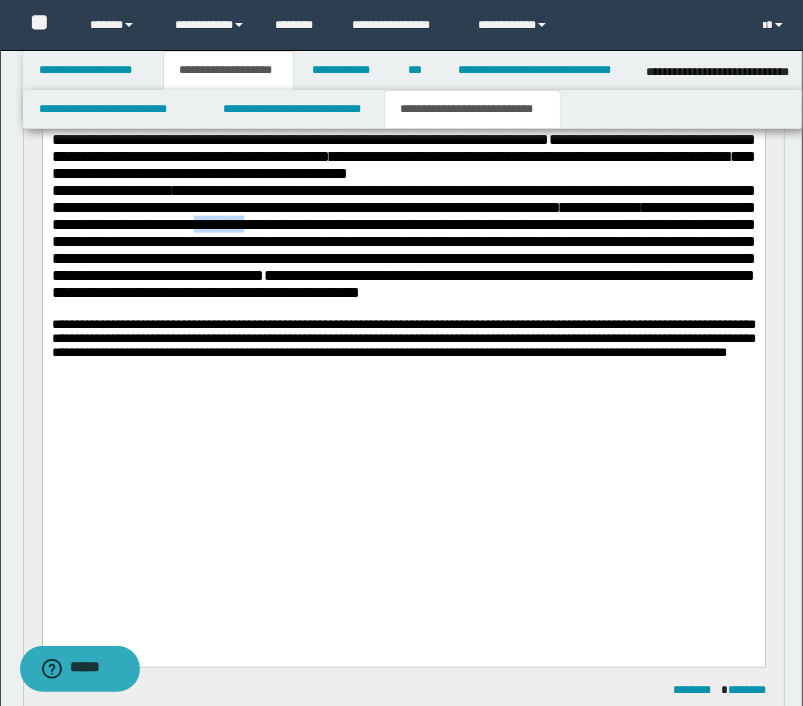drag, startPoint x: 567, startPoint y: 323, endPoint x: 627, endPoint y: 328, distance: 60.207973 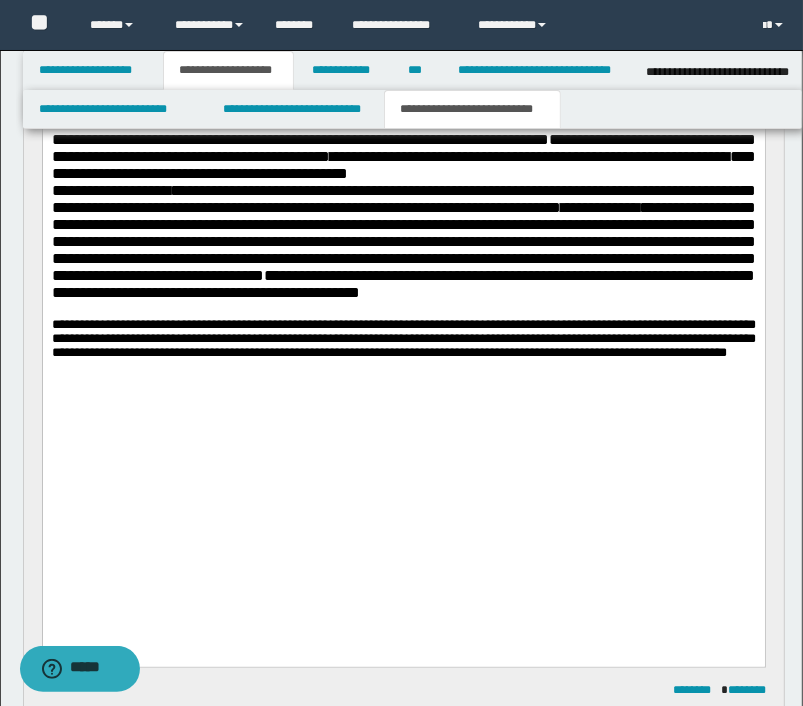 click on "**********" at bounding box center [403, 148] 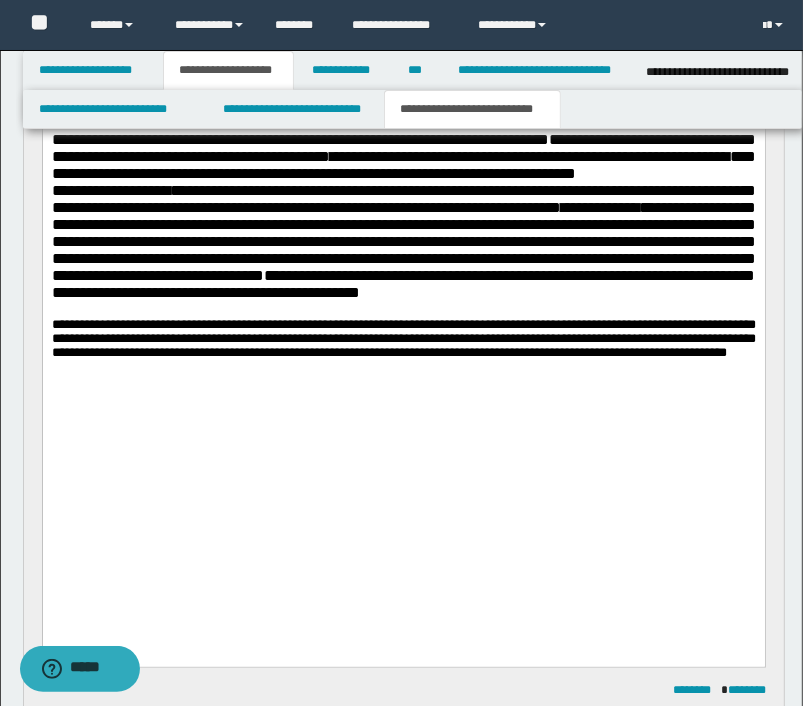 click on "**********" at bounding box center (403, 241) 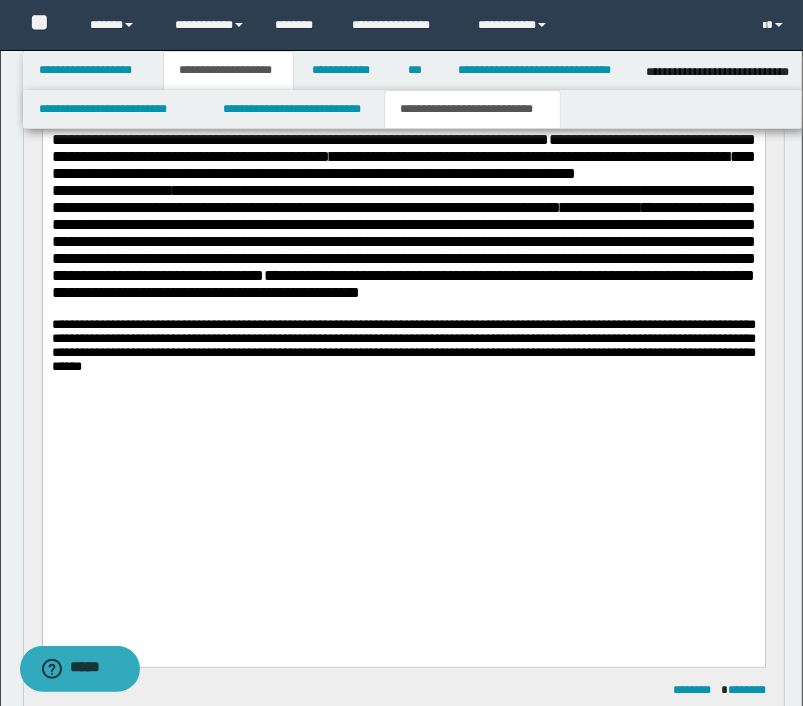 click on "**********" at bounding box center [403, 345] 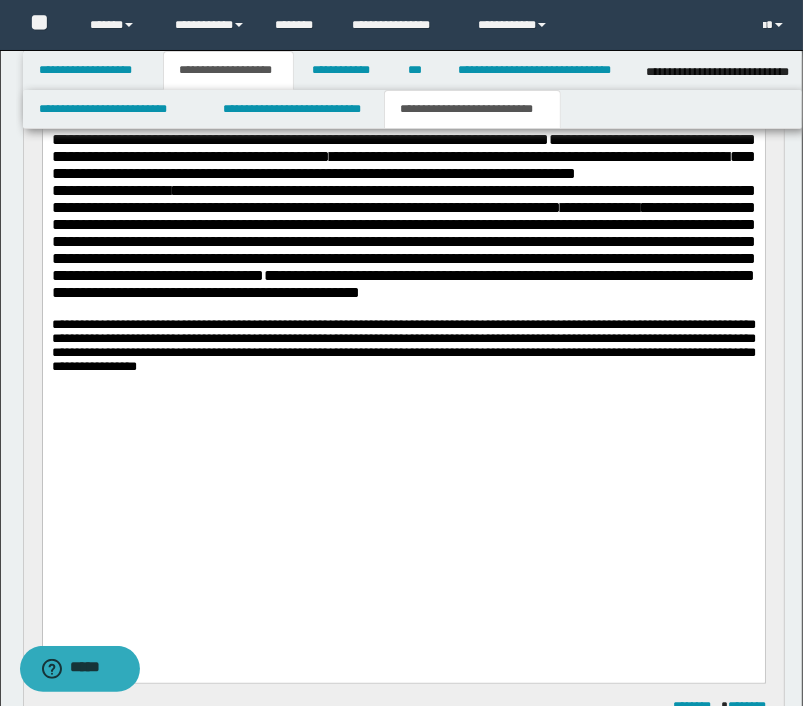 click on "**********" at bounding box center (403, 345) 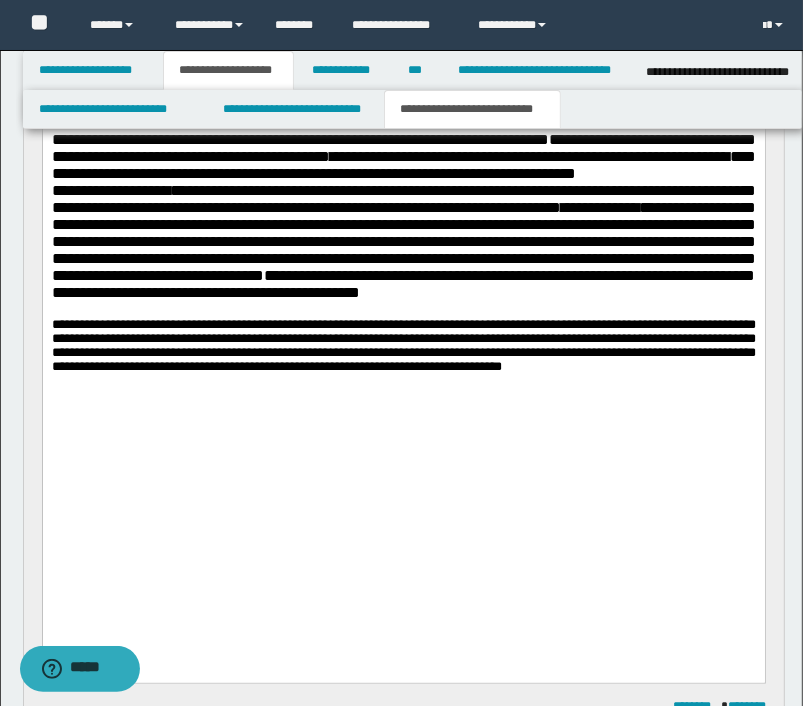click on "**********" at bounding box center (403, 345) 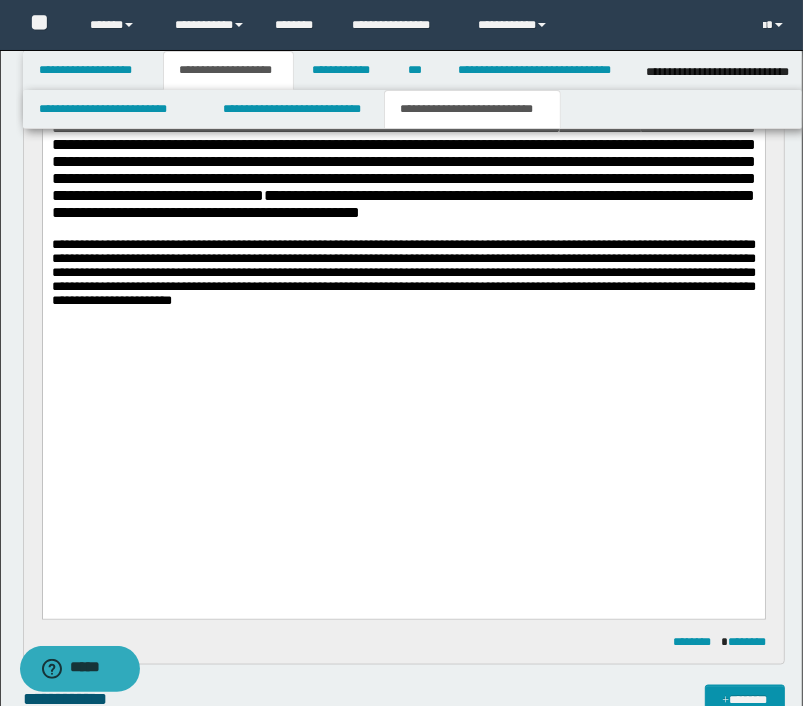 scroll, scrollTop: 1268, scrollLeft: 0, axis: vertical 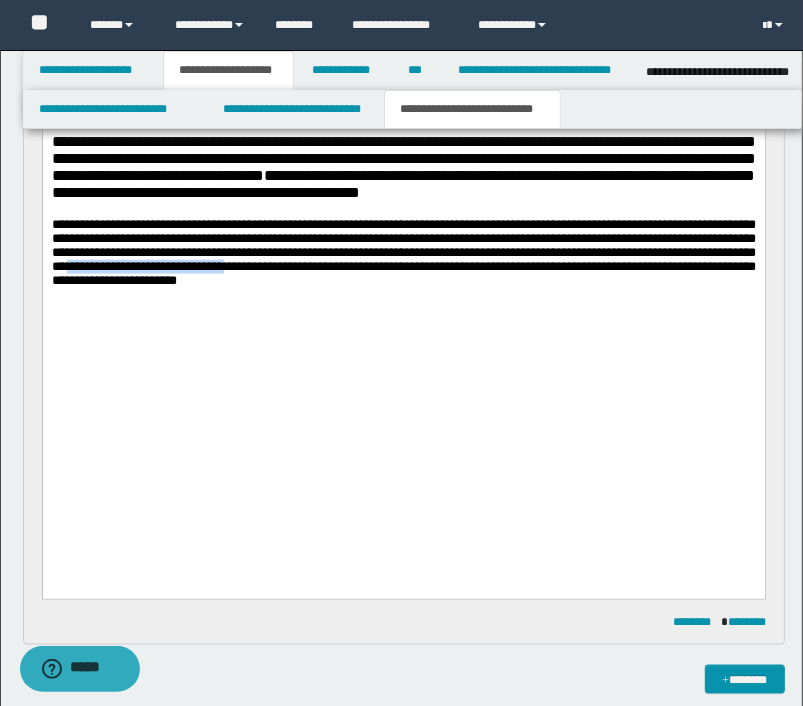 drag, startPoint x: 733, startPoint y: 400, endPoint x: 209, endPoint y: 415, distance: 524.21466 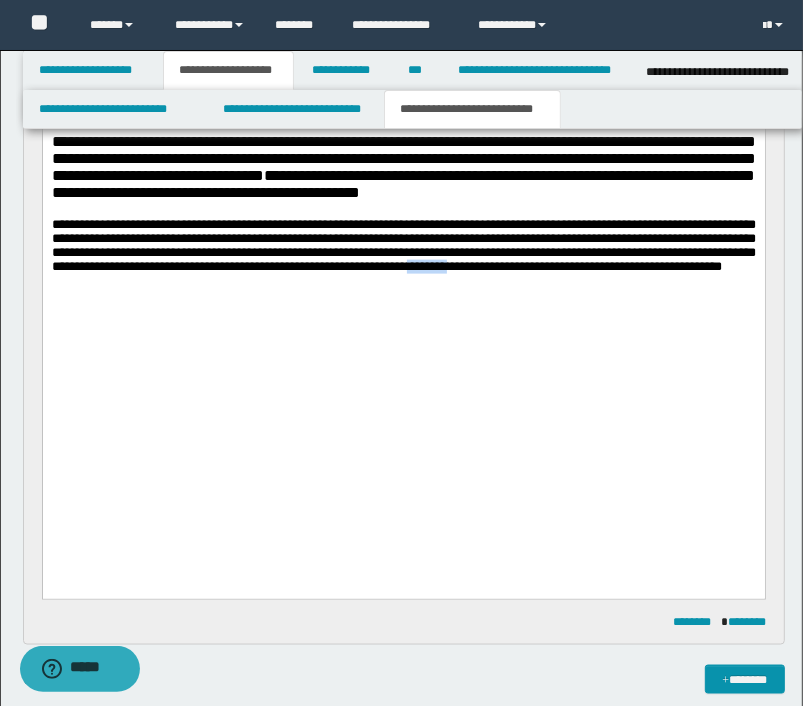 click on "**********" at bounding box center [403, 245] 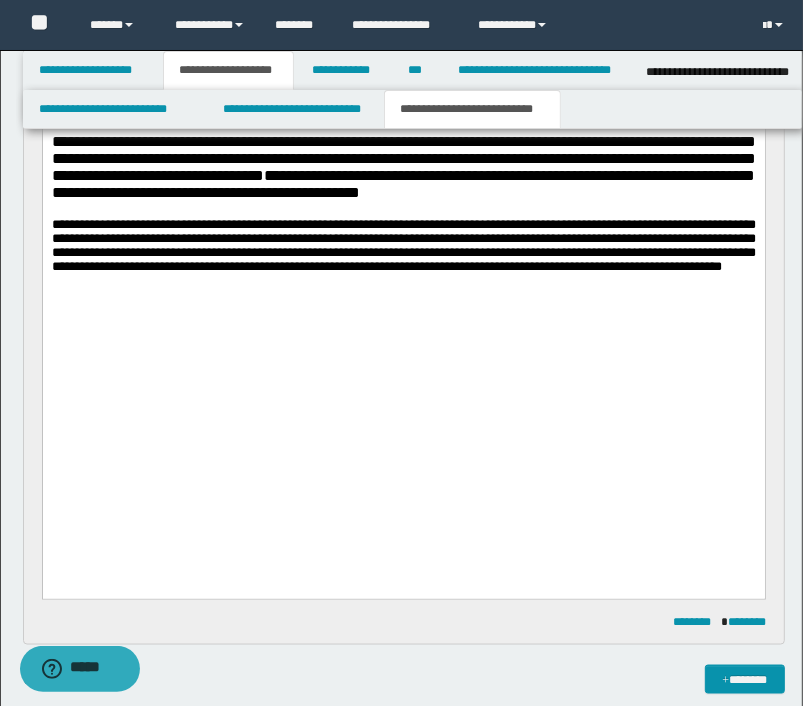 click on "**********" at bounding box center [403, 245] 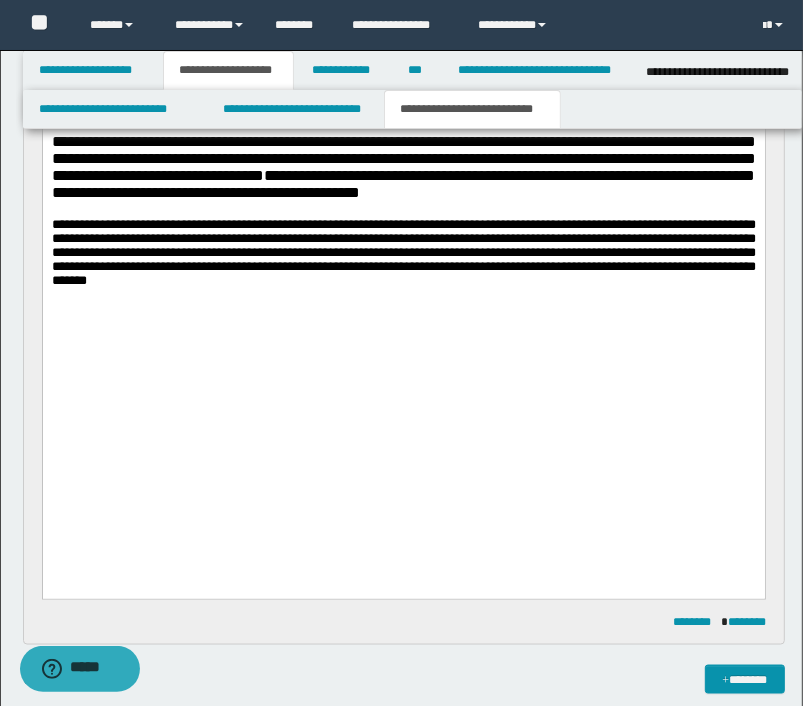 click on "**********" at bounding box center [403, 252] 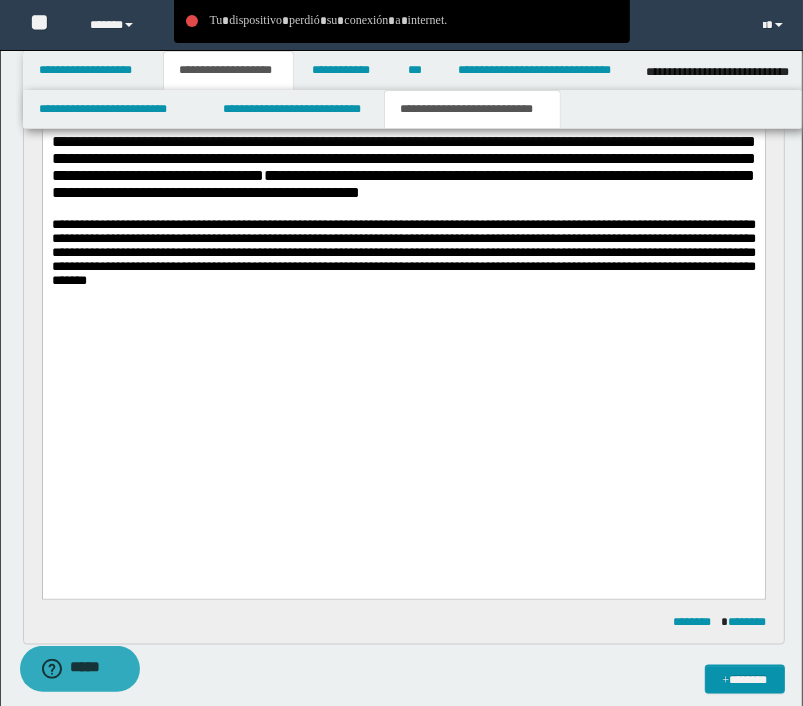 click on "**********" at bounding box center [403, 252] 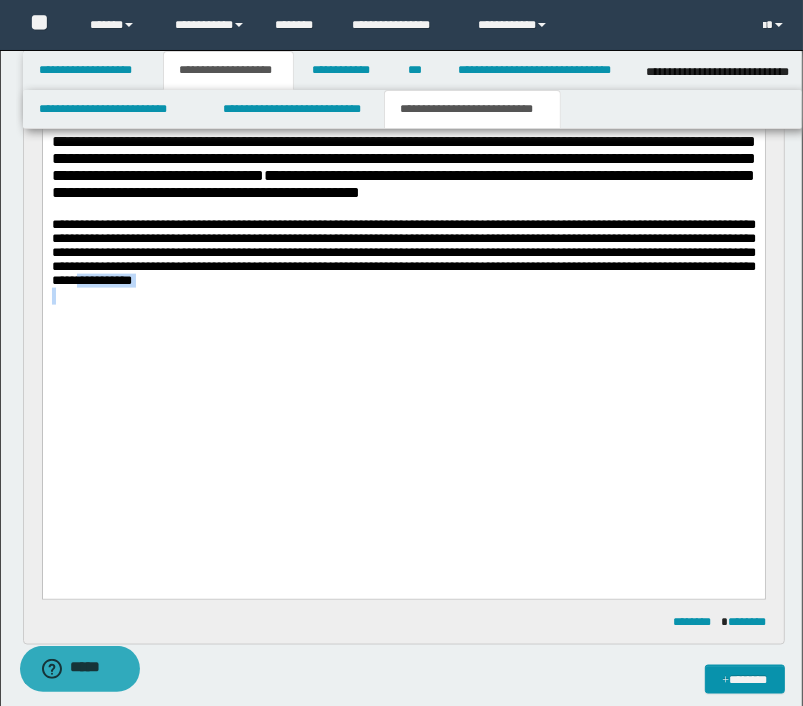 drag, startPoint x: 300, startPoint y: 444, endPoint x: 195, endPoint y: 429, distance: 106.06602 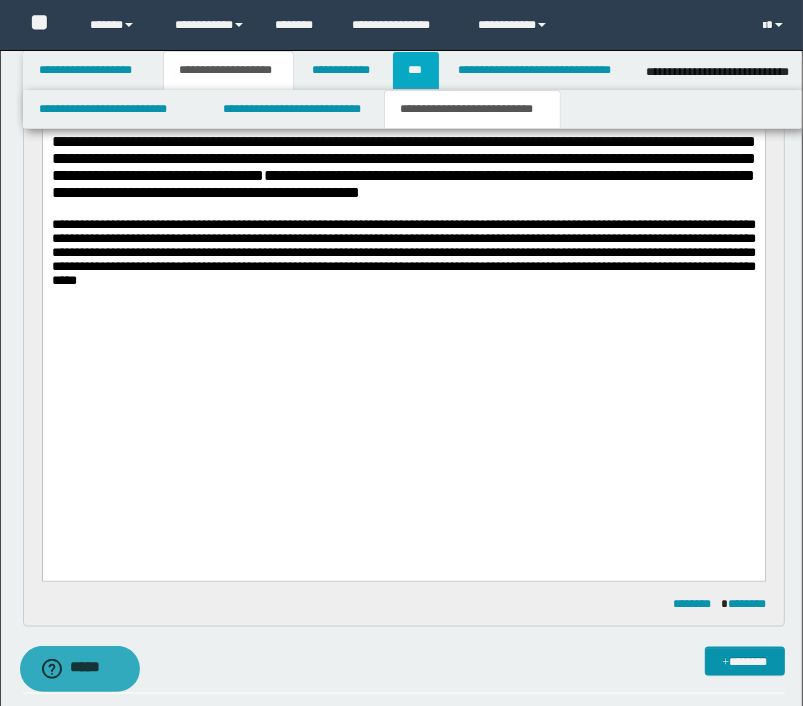 click on "***" at bounding box center [416, 70] 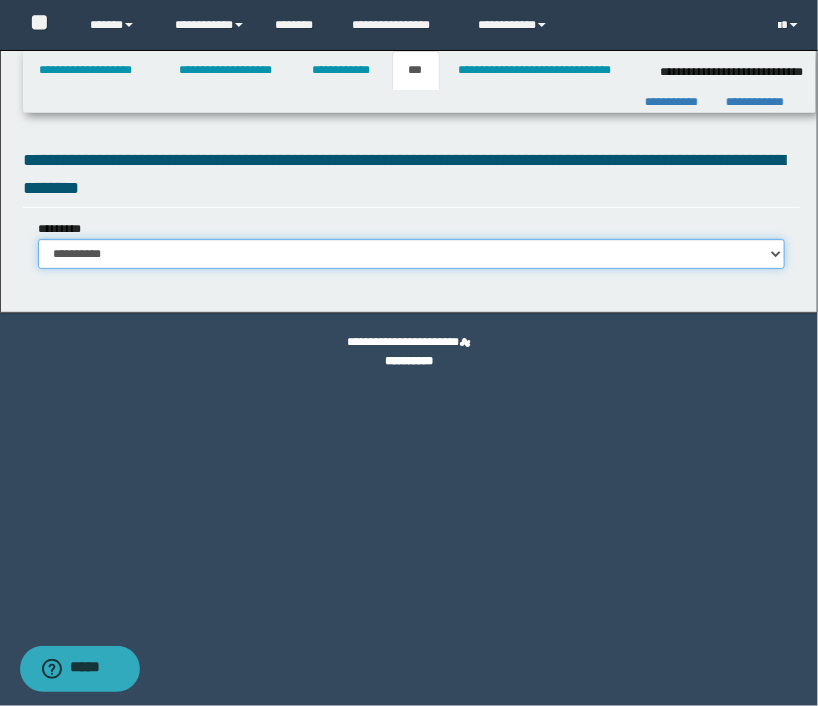 click on "**********" at bounding box center [411, 254] 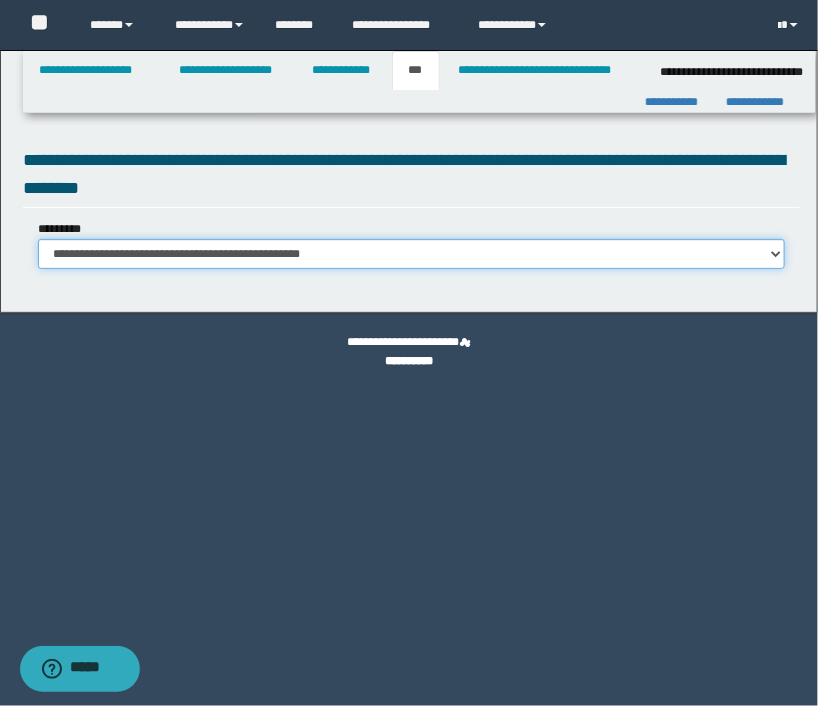 click on "**********" at bounding box center (411, 254) 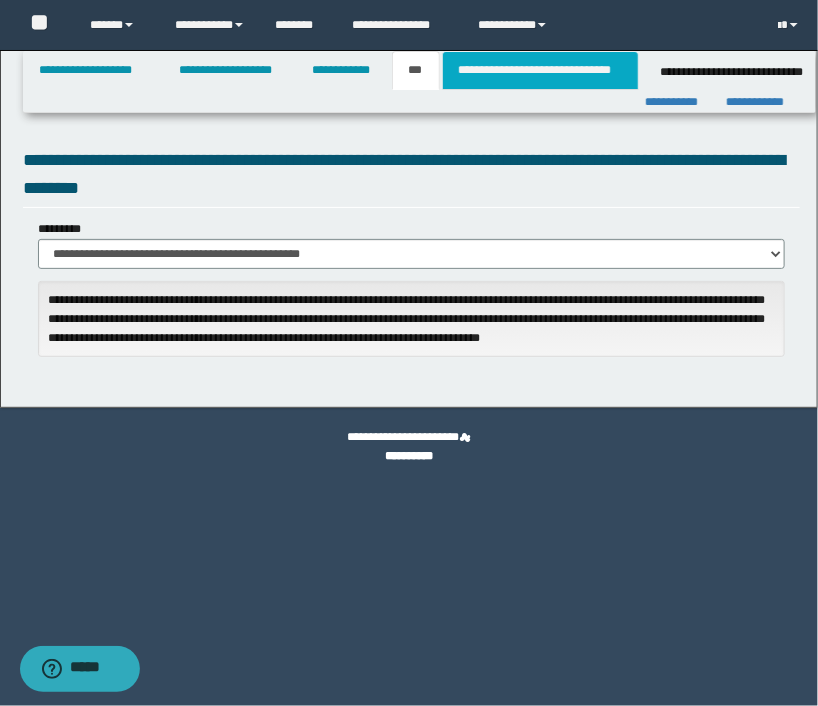 click on "**********" at bounding box center (540, 70) 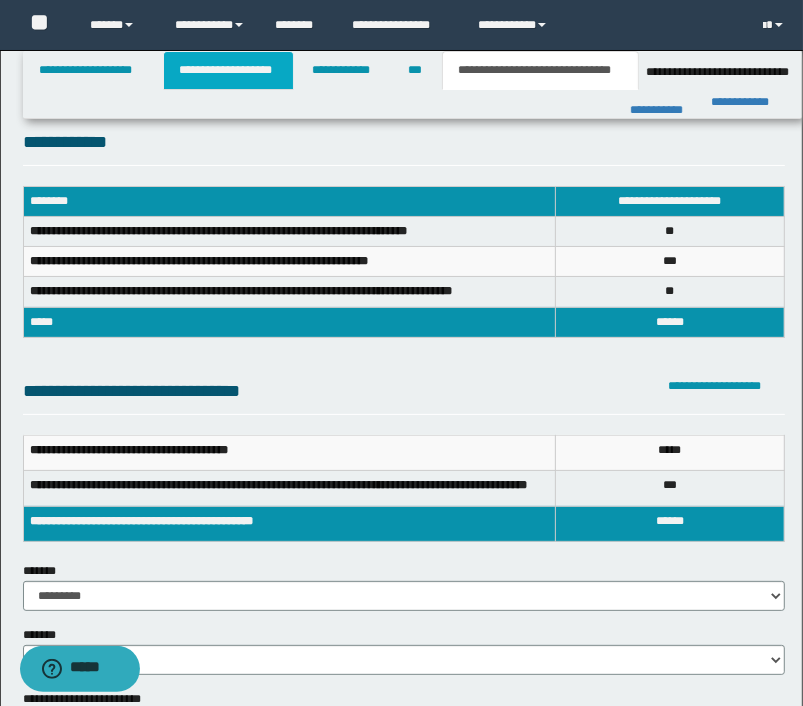 click on "**********" at bounding box center (228, 70) 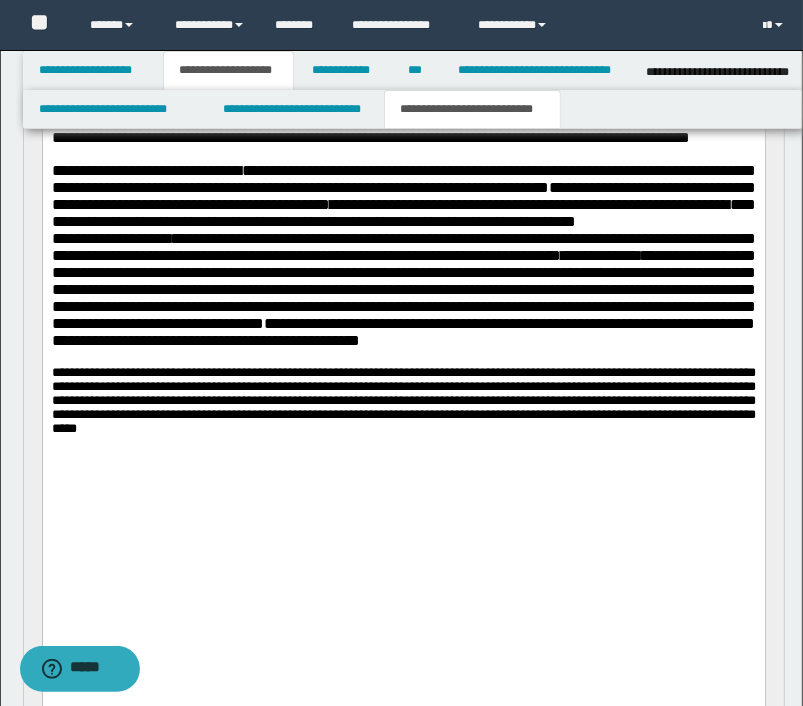 scroll, scrollTop: 1100, scrollLeft: 0, axis: vertical 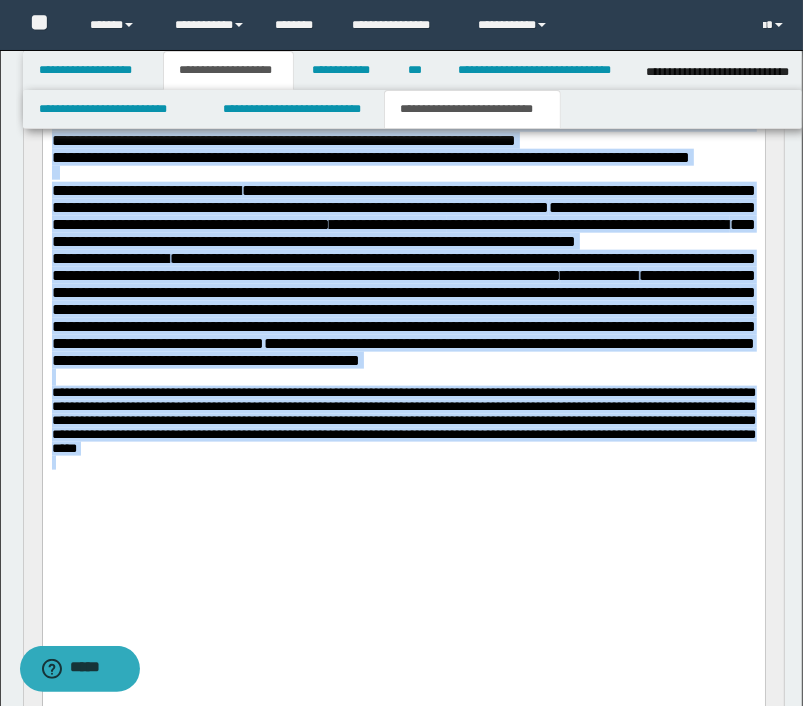 drag, startPoint x: 233, startPoint y: 621, endPoint x: 105, endPoint y: 16, distance: 618.3923 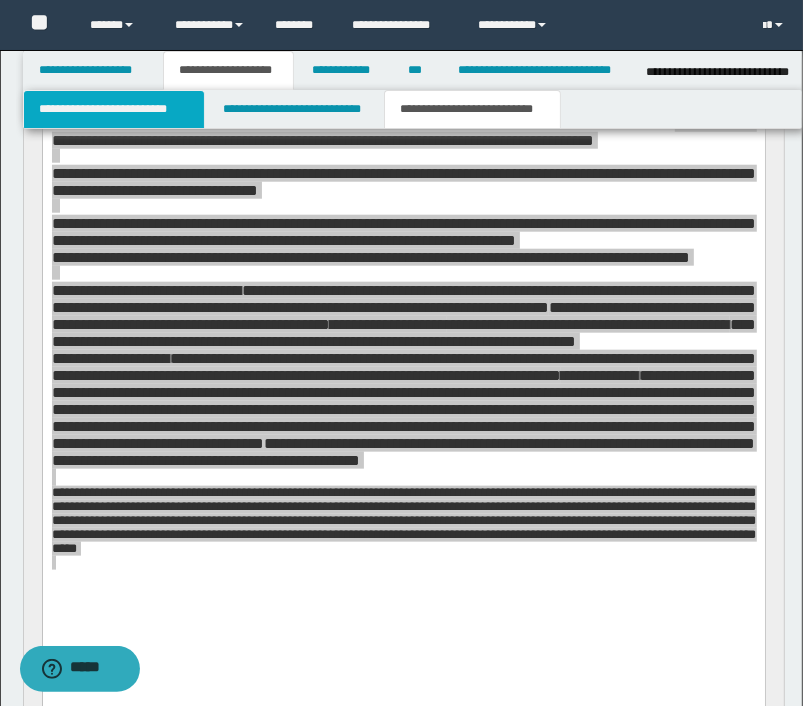 click on "**********" at bounding box center (114, 109) 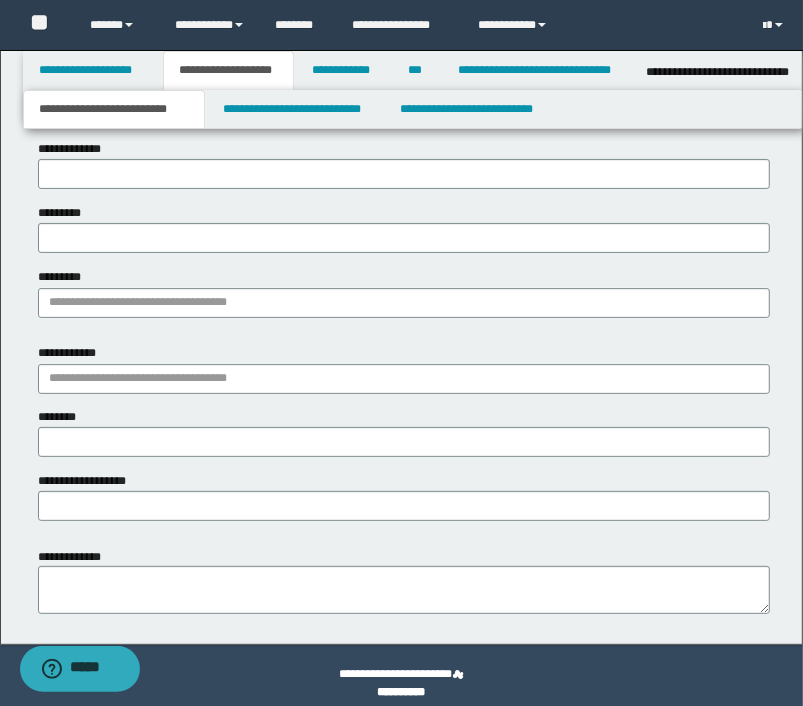 scroll, scrollTop: 152, scrollLeft: 0, axis: vertical 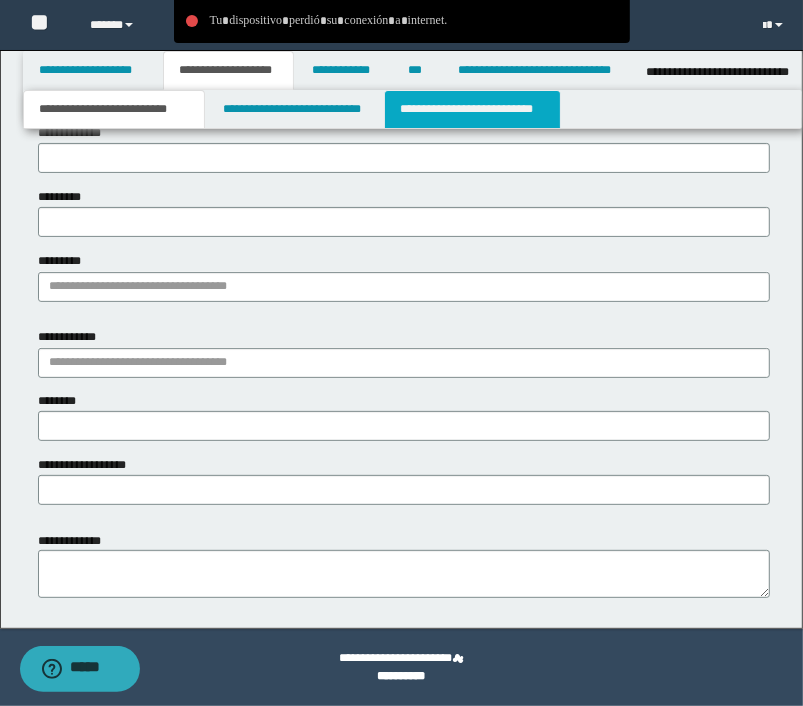 click on "**********" at bounding box center (472, 109) 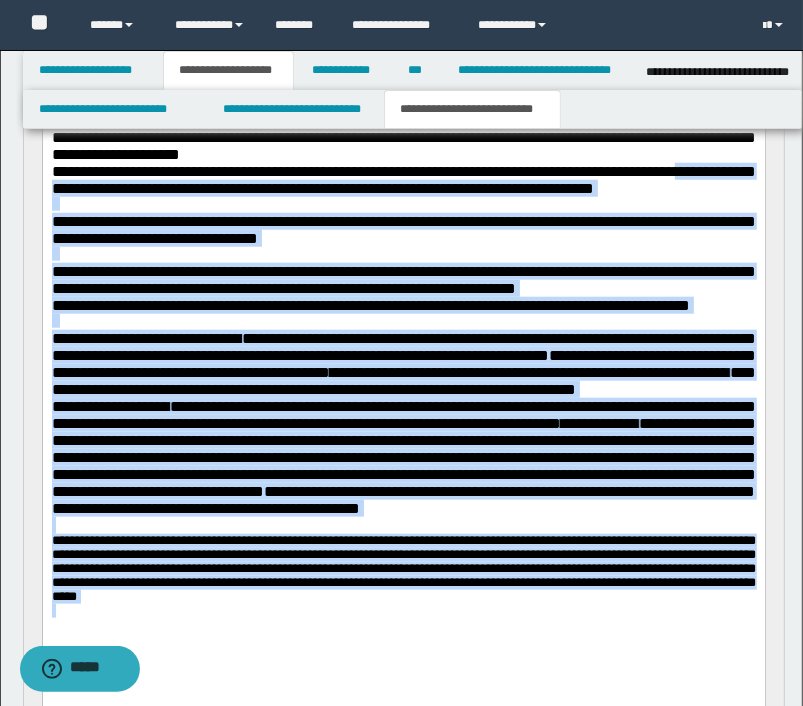 click on "**********" at bounding box center (403, 179) 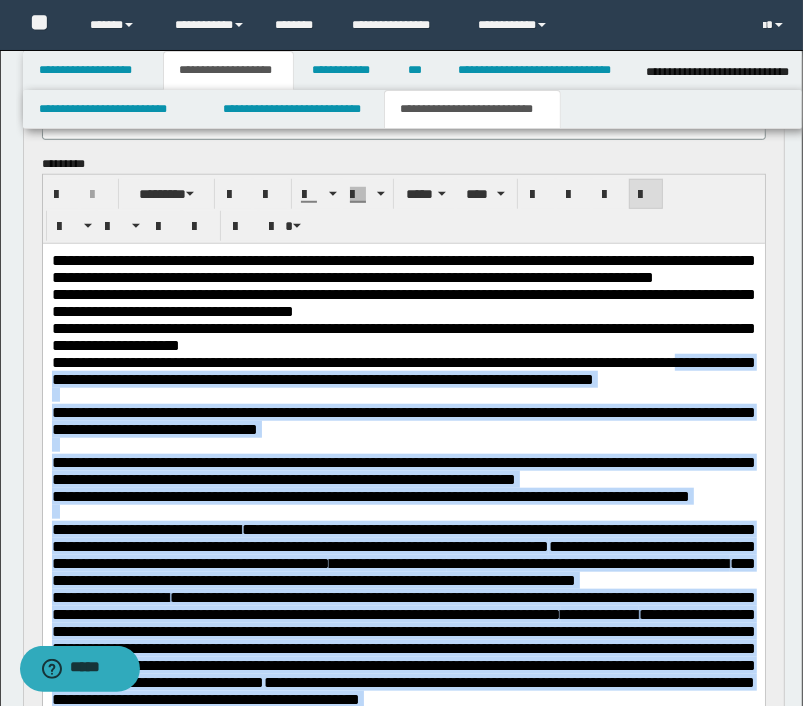 scroll, scrollTop: 752, scrollLeft: 0, axis: vertical 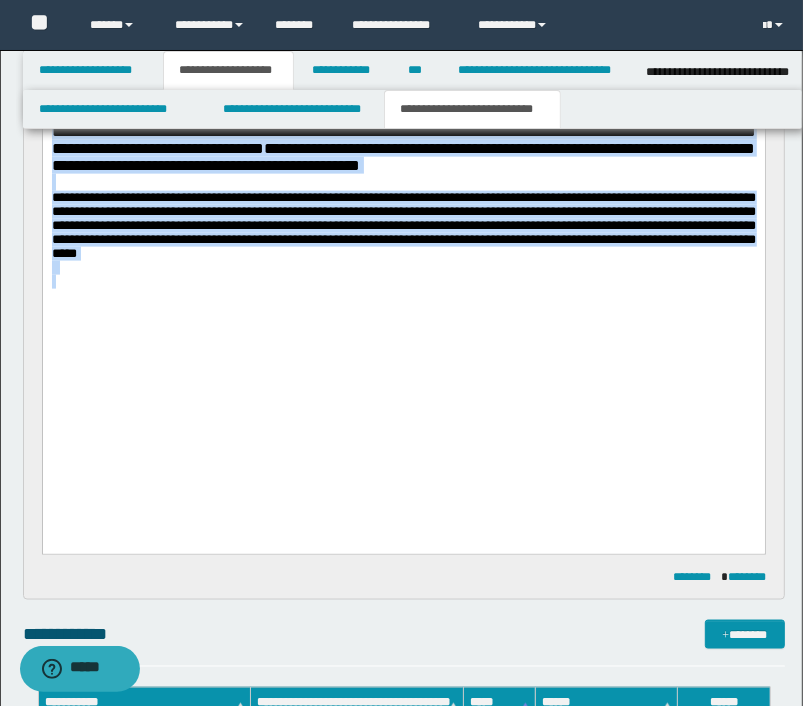 drag, startPoint x: 53, startPoint y: -277, endPoint x: 226, endPoint y: 378, distance: 677.4614 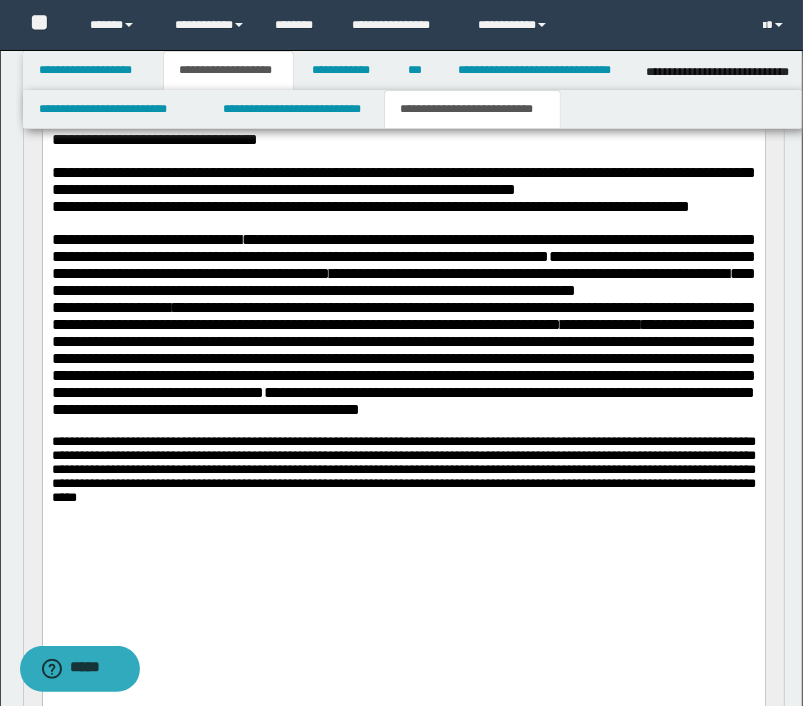 scroll, scrollTop: 1095, scrollLeft: 0, axis: vertical 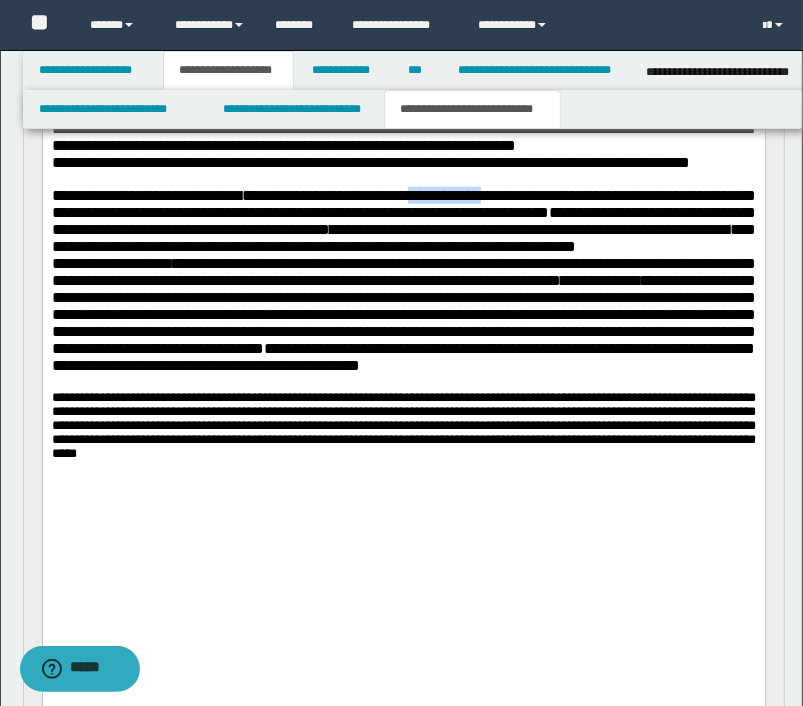 drag, startPoint x: 483, startPoint y: 268, endPoint x: 572, endPoint y: 267, distance: 89.005615 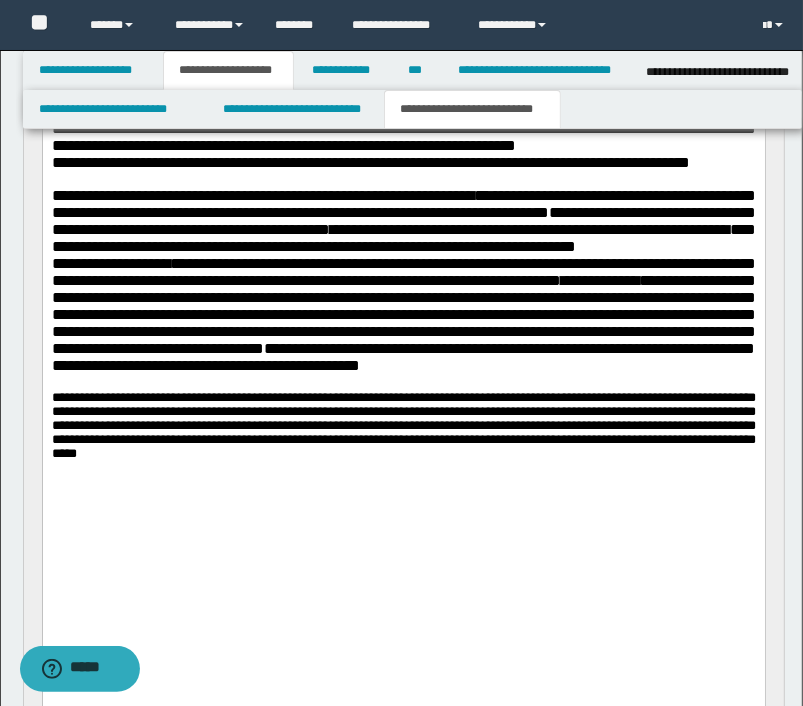 click on "**********" at bounding box center (403, 221) 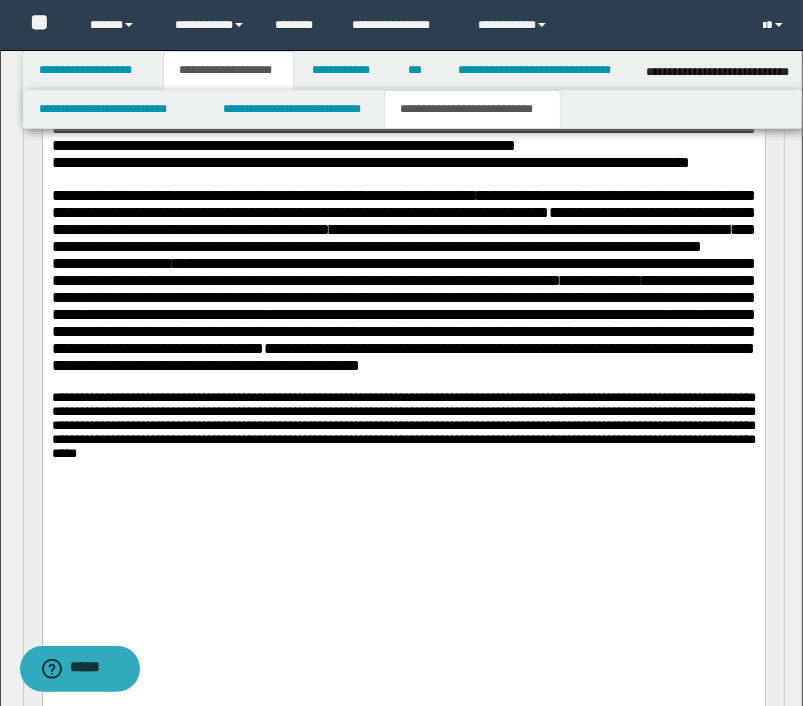 click on "**********" at bounding box center (403, 221) 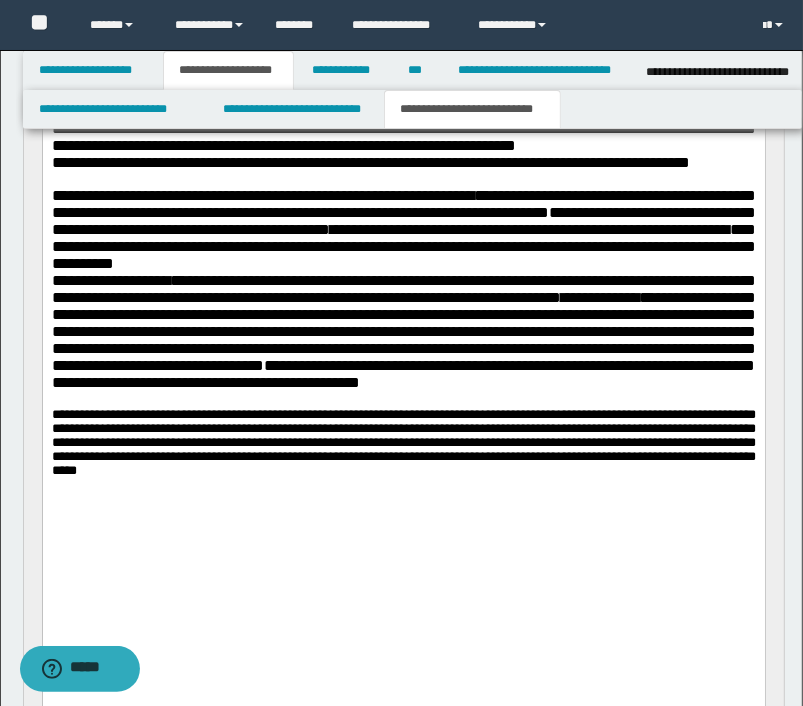 drag, startPoint x: 80, startPoint y: 352, endPoint x: 75, endPoint y: 374, distance: 22.561028 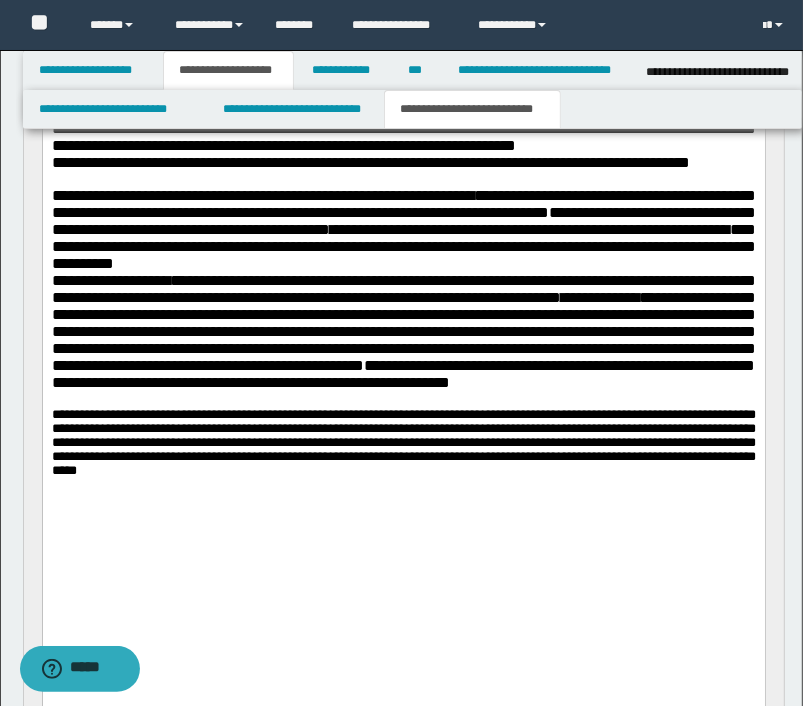 click on "**********" at bounding box center (403, 331) 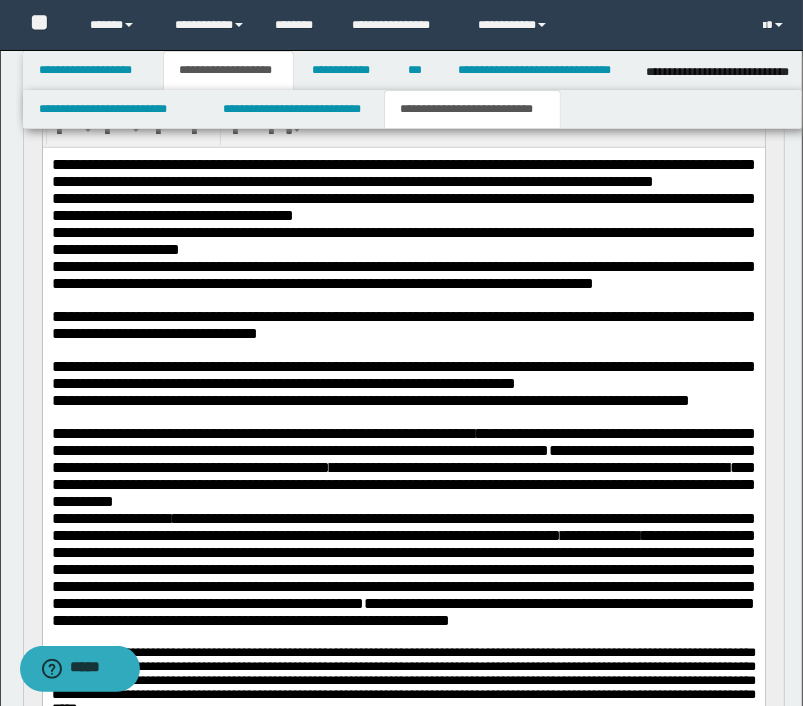 scroll, scrollTop: 695, scrollLeft: 0, axis: vertical 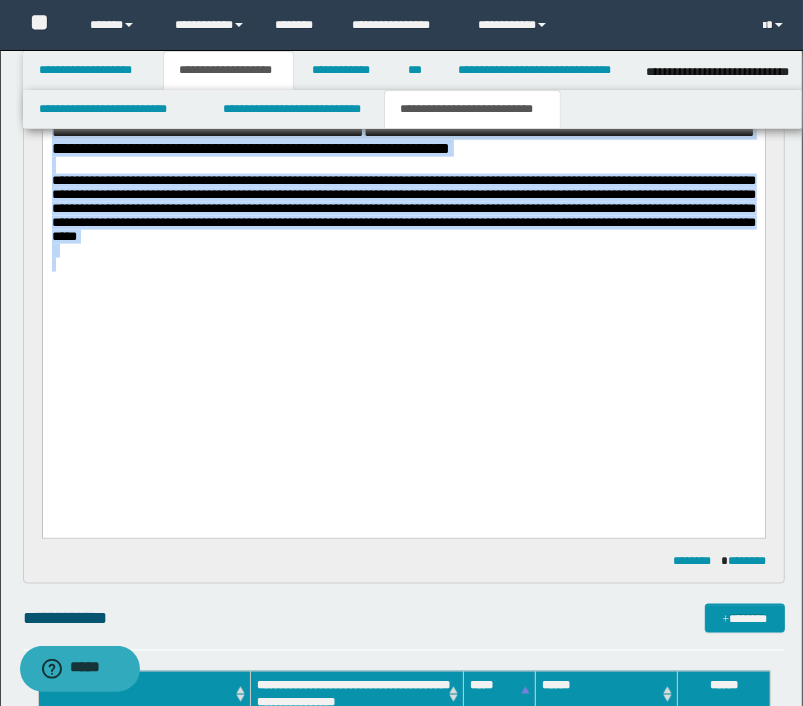 drag, startPoint x: 53, startPoint y: -312, endPoint x: 228, endPoint y: 419, distance: 751.6555 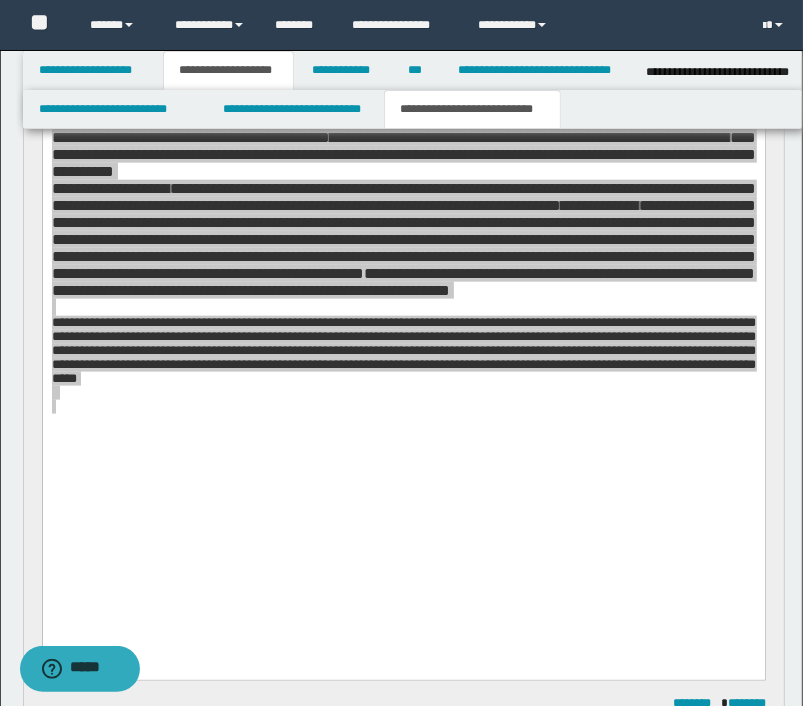 scroll, scrollTop: 929, scrollLeft: 0, axis: vertical 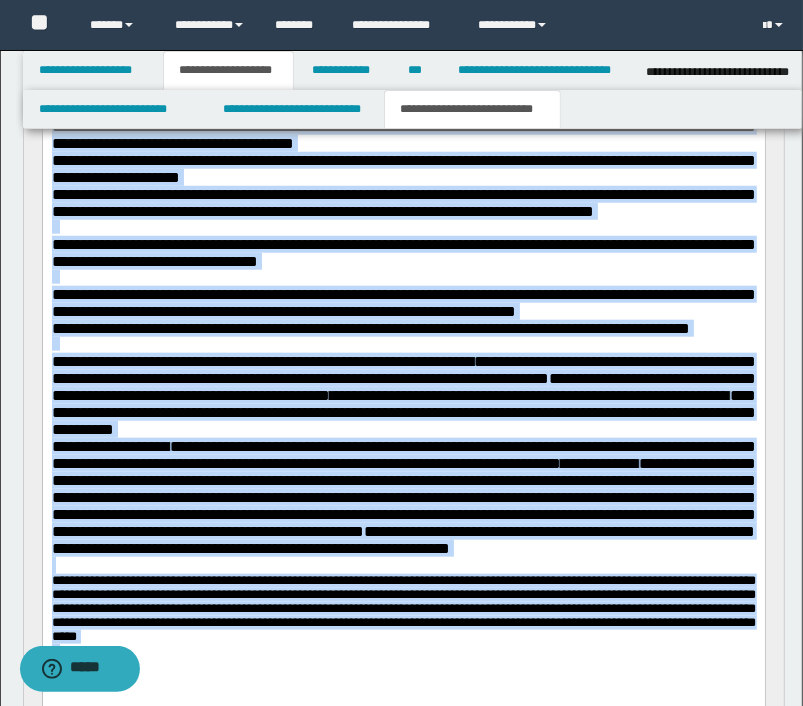 click on "**********" at bounding box center (403, 394) 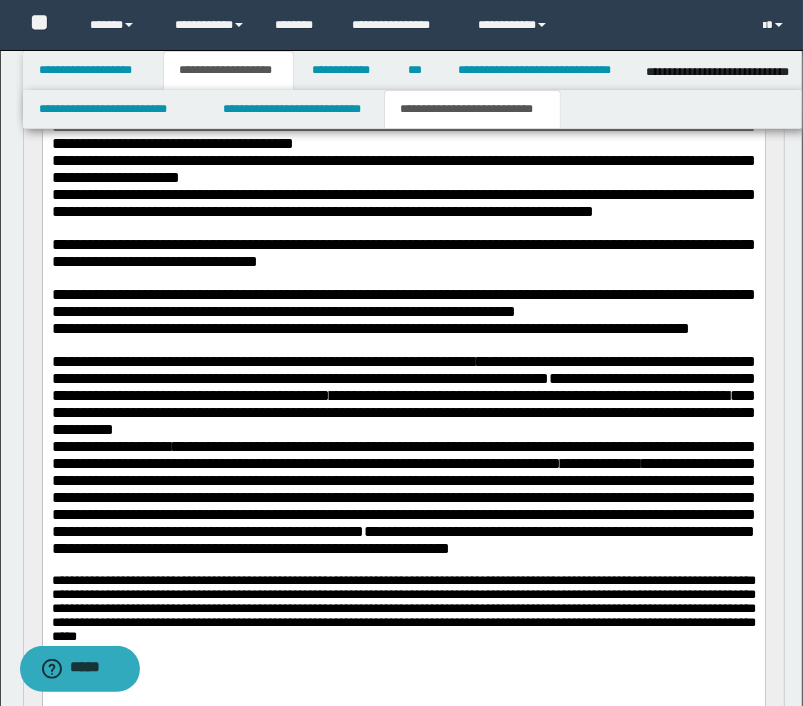 scroll, scrollTop: 1129, scrollLeft: 0, axis: vertical 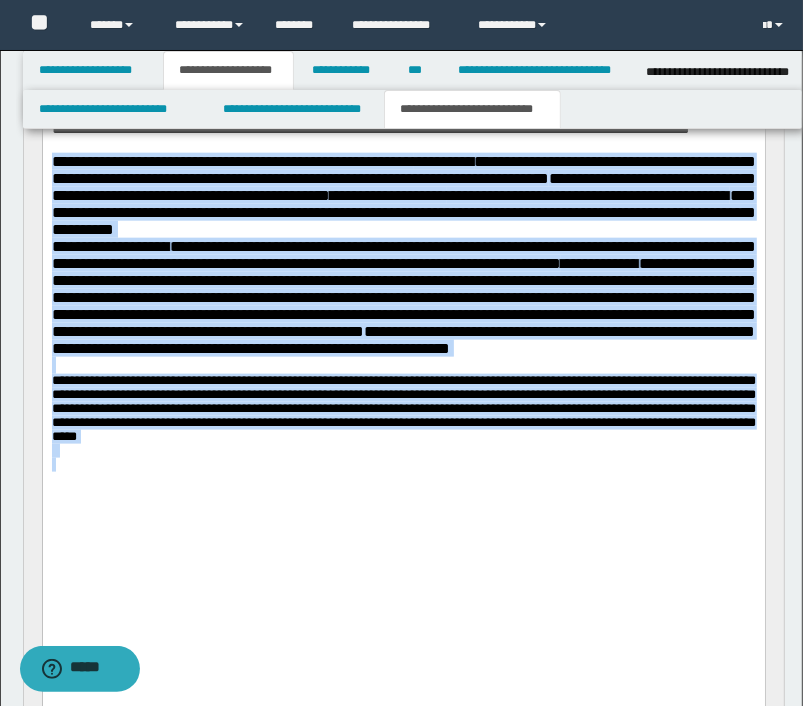 drag, startPoint x: 54, startPoint y: 235, endPoint x: 216, endPoint y: 626, distance: 423.23163 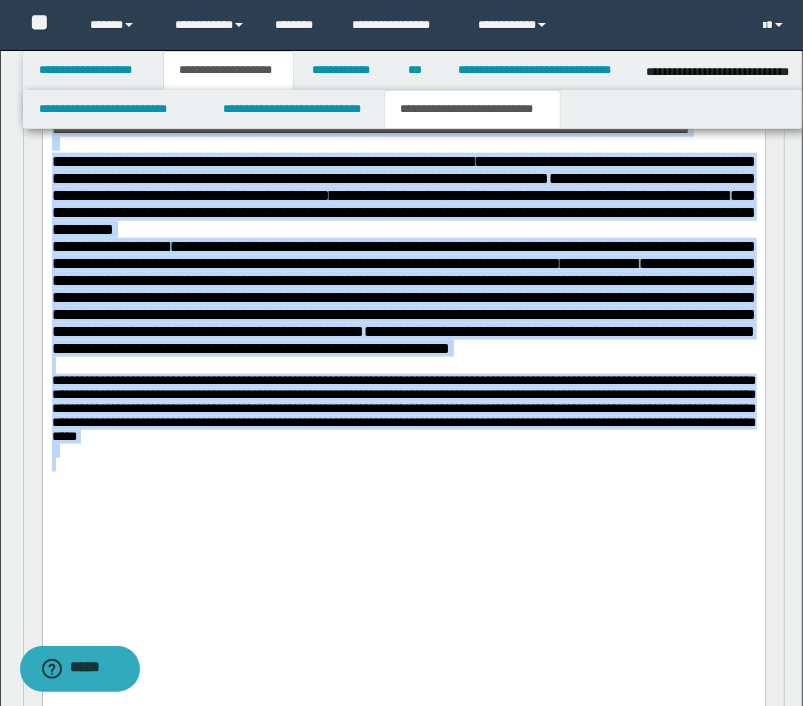 drag, startPoint x: 235, startPoint y: 619, endPoint x: 138, endPoint y: -3, distance: 629.51807 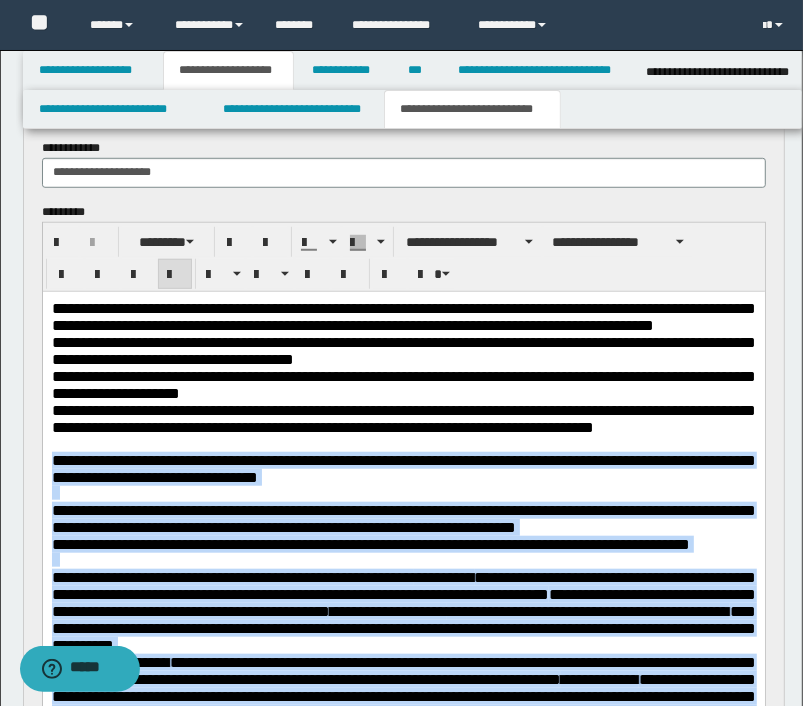 scroll, scrollTop: 629, scrollLeft: 0, axis: vertical 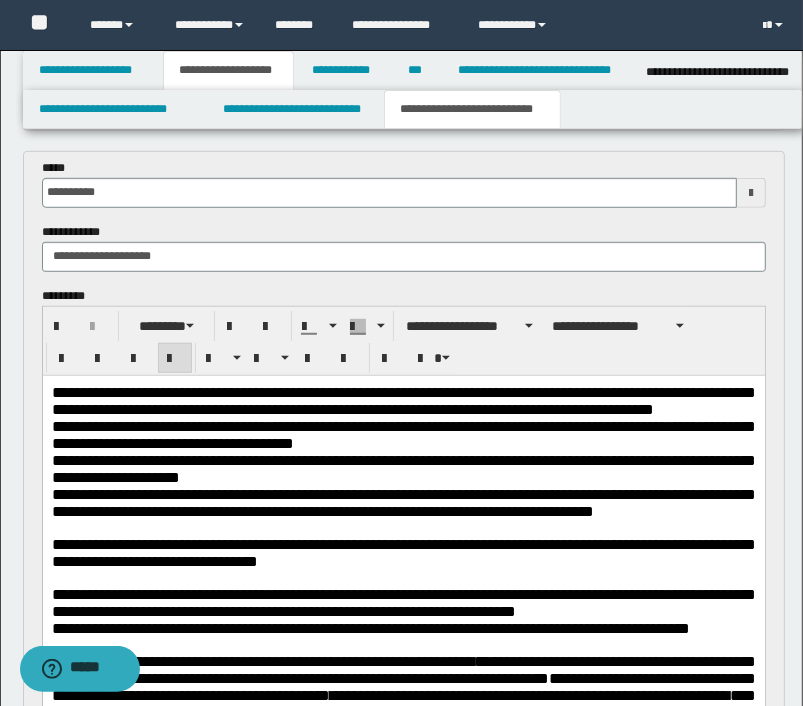 click on "**********" at bounding box center [403, 702] 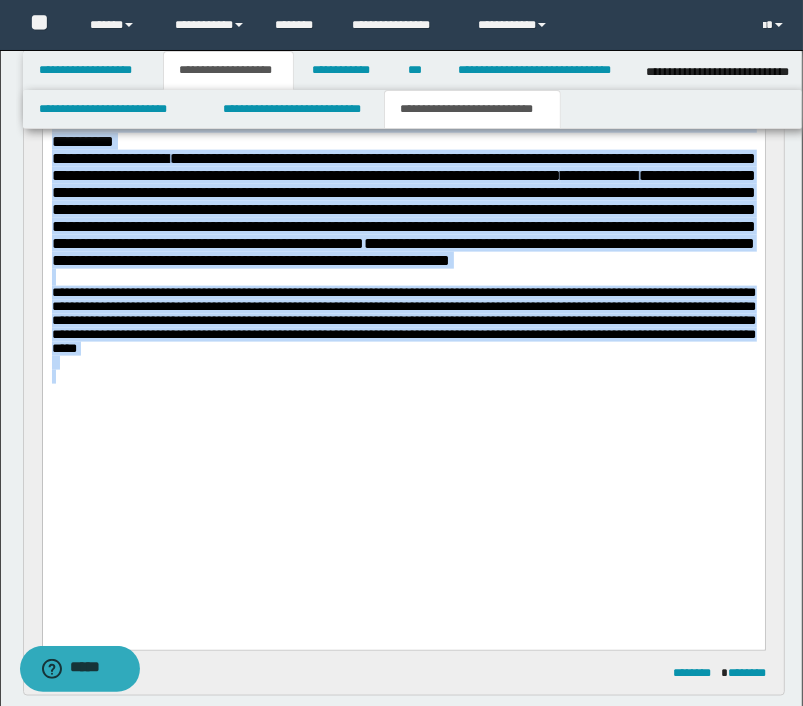 scroll, scrollTop: 1821, scrollLeft: 0, axis: vertical 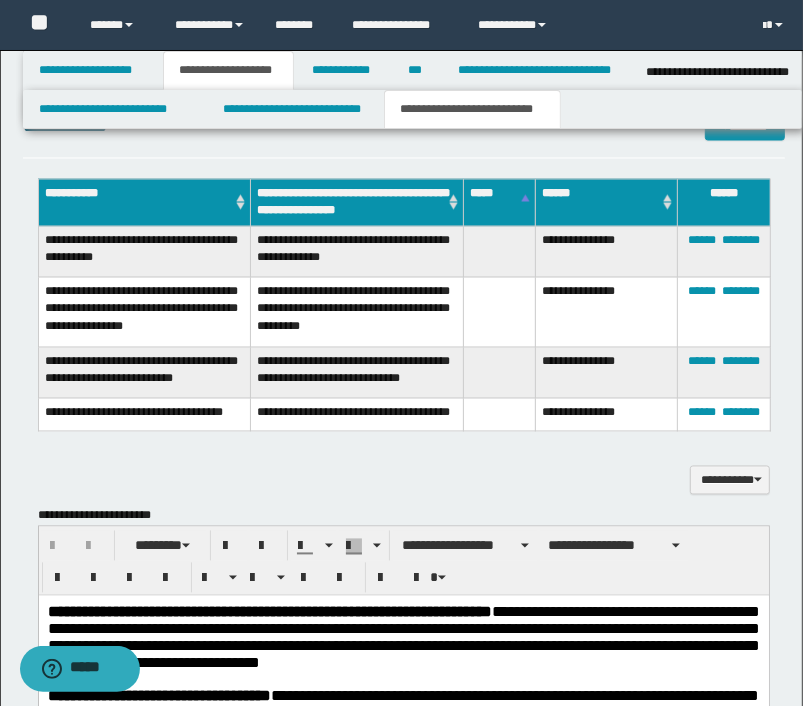 drag, startPoint x: 52, startPoint y: -805, endPoint x: 356, endPoint y: 561, distance: 1399.4185 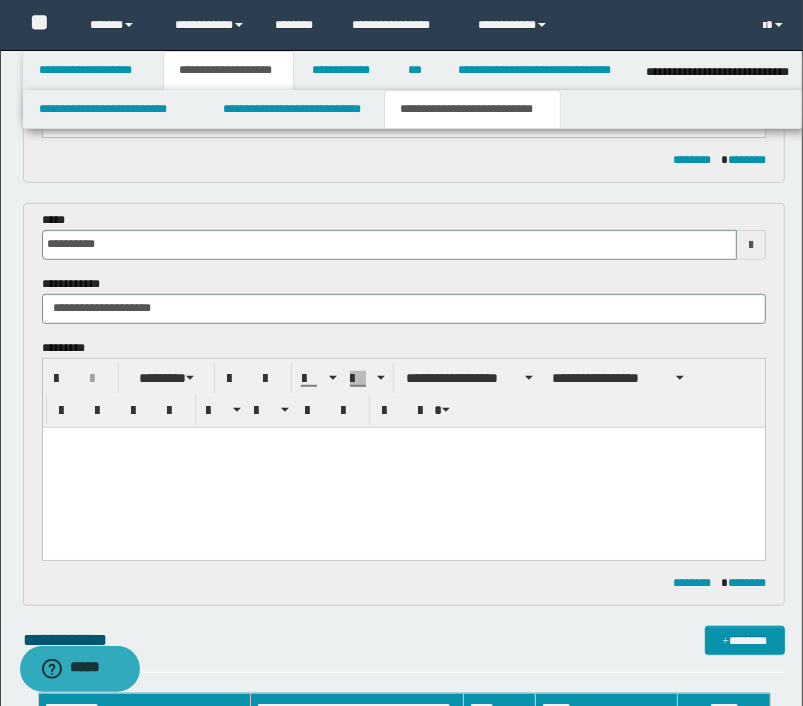 scroll, scrollTop: 321, scrollLeft: 0, axis: vertical 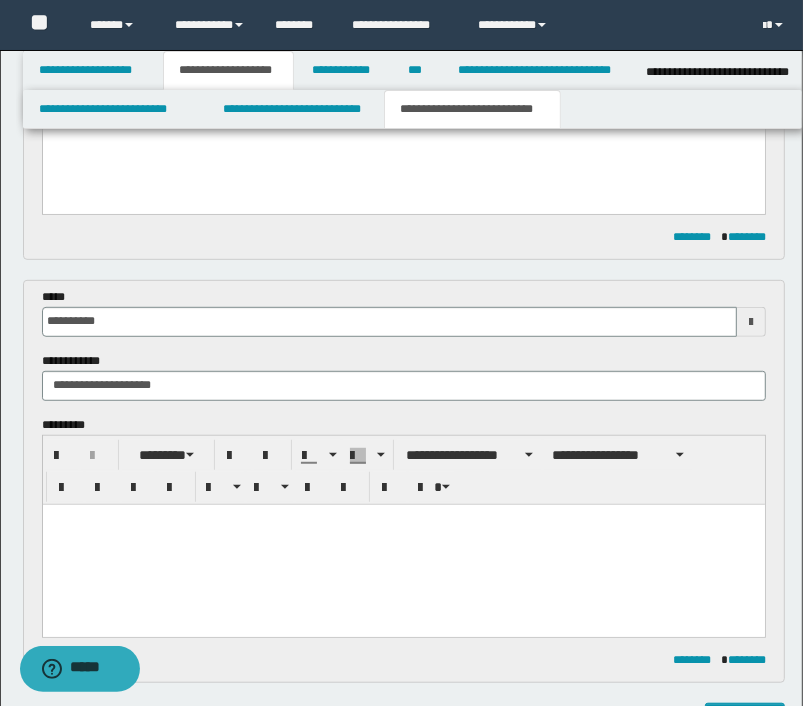 click at bounding box center [403, 519] 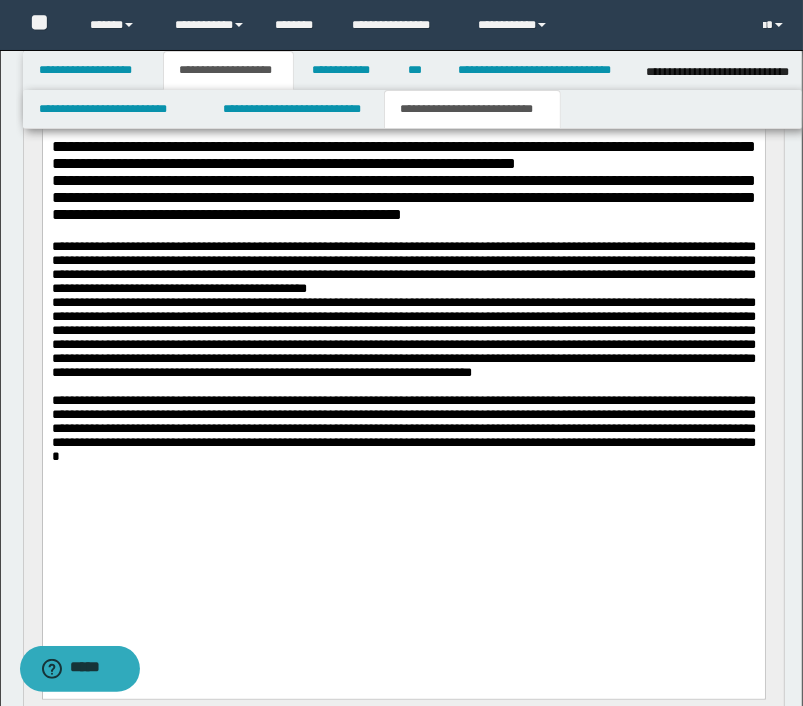 scroll, scrollTop: 1100, scrollLeft: 0, axis: vertical 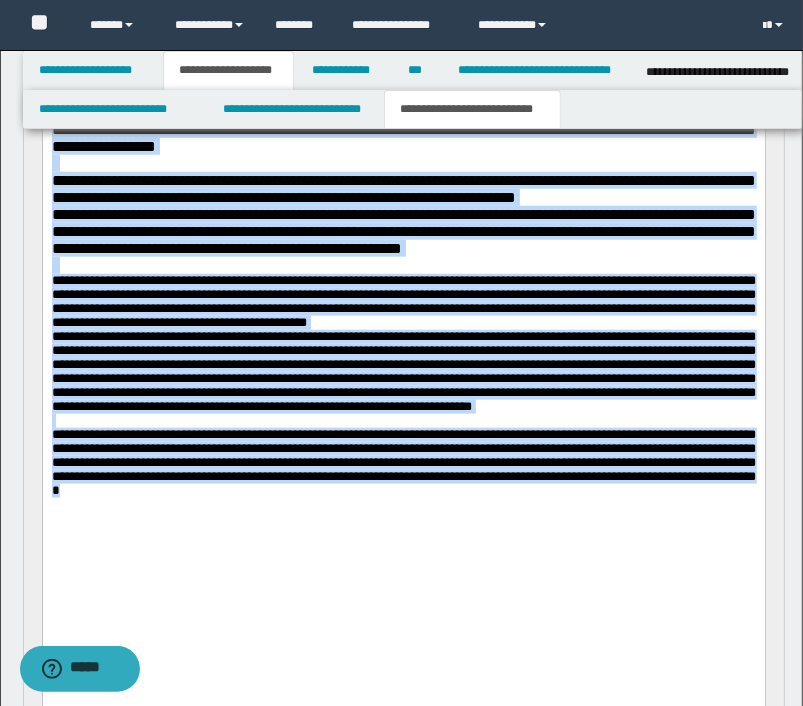 drag, startPoint x: 51, startPoint y: -45, endPoint x: 289, endPoint y: 612, distance: 698.77966 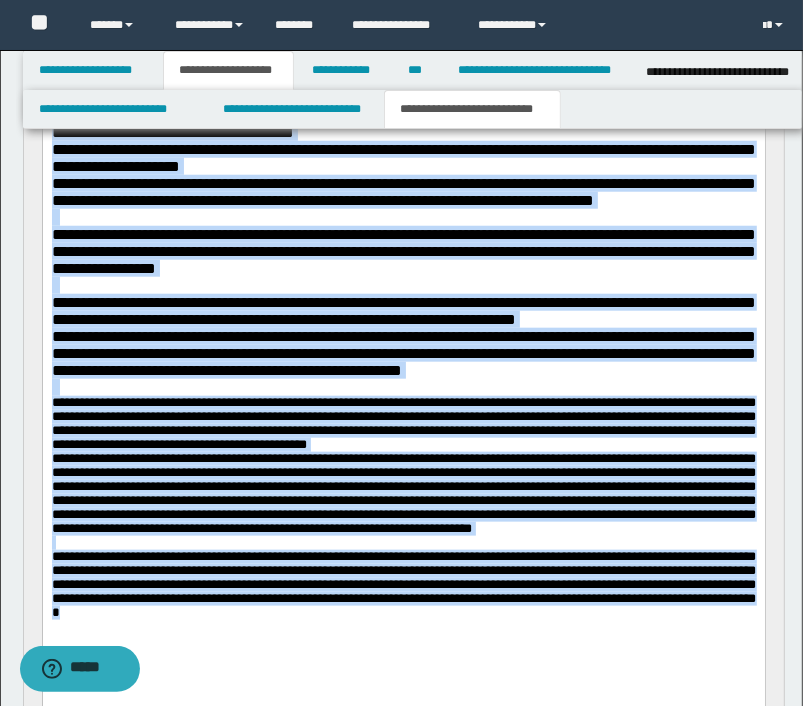 scroll, scrollTop: 762, scrollLeft: 0, axis: vertical 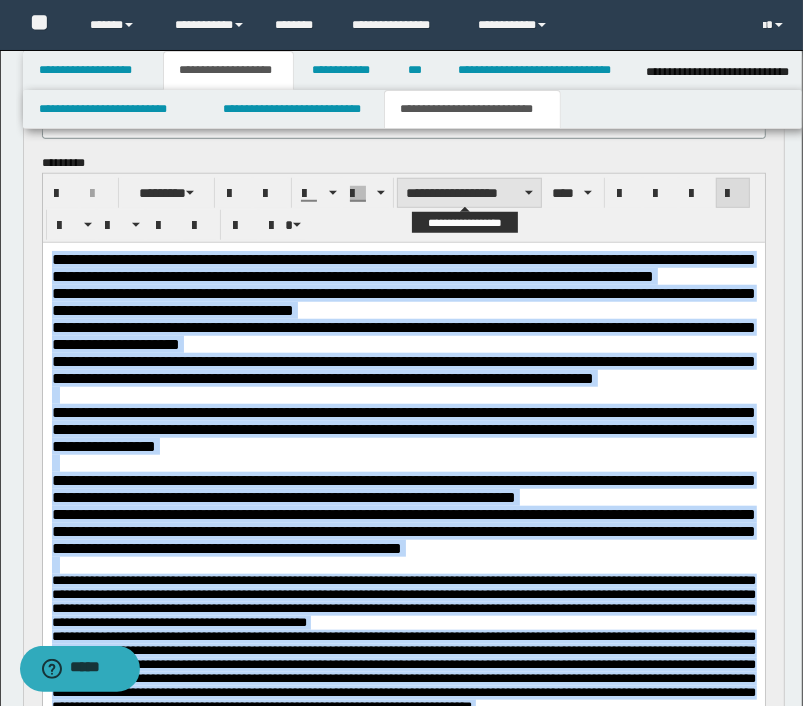 click on "**********" at bounding box center (469, 193) 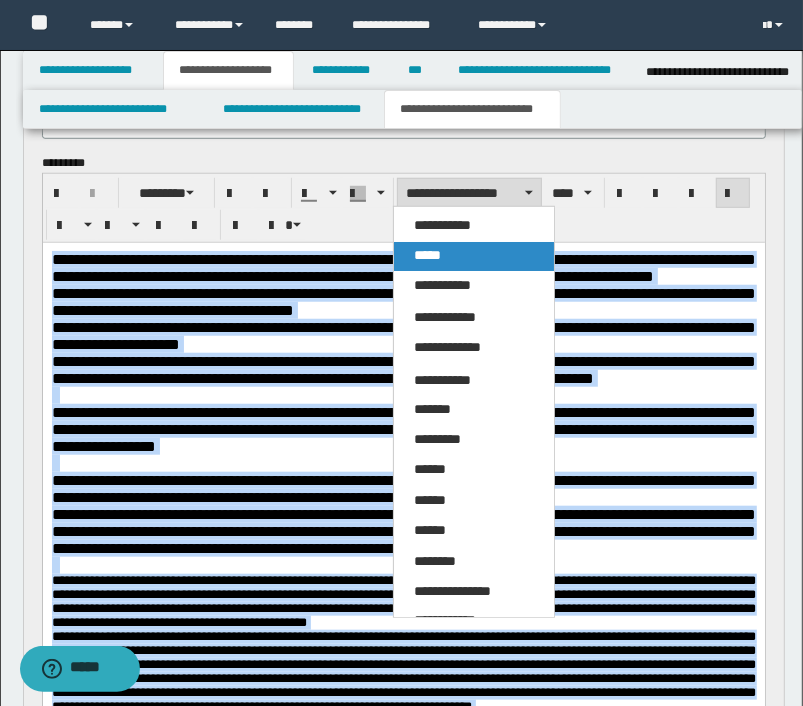 click on "*****" at bounding box center (474, 256) 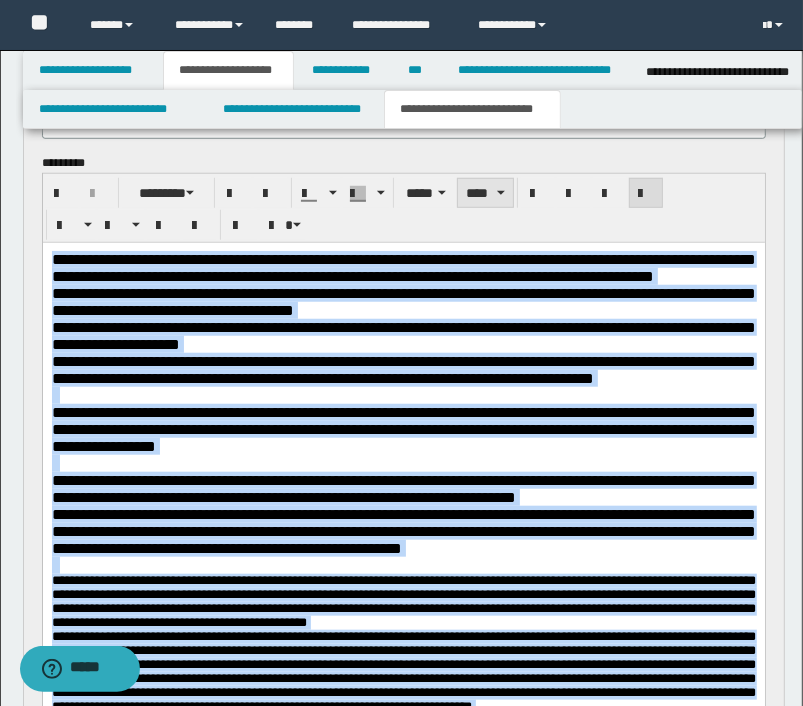 click on "****" at bounding box center (485, 193) 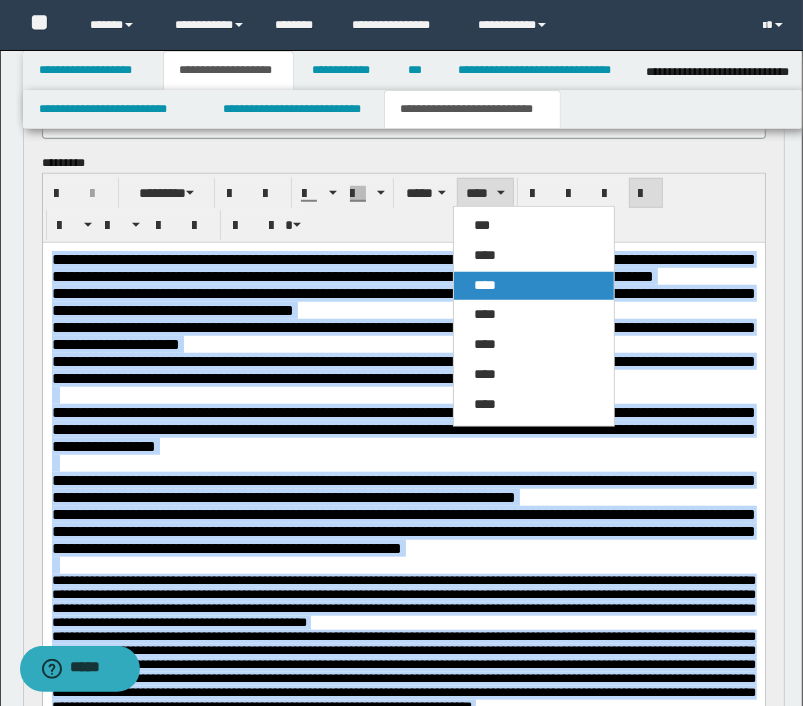 click on "****" at bounding box center [485, 285] 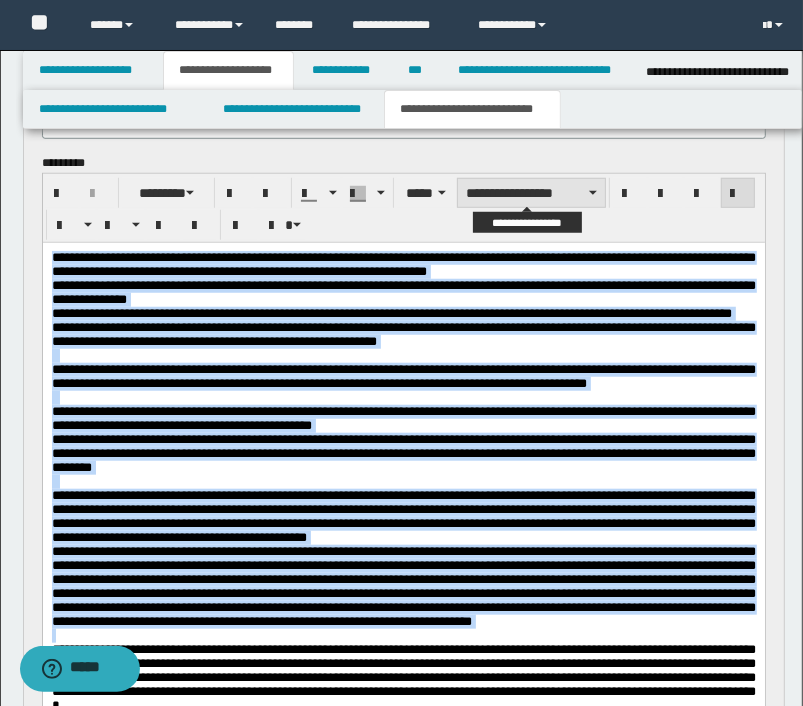 click on "**********" at bounding box center (531, 193) 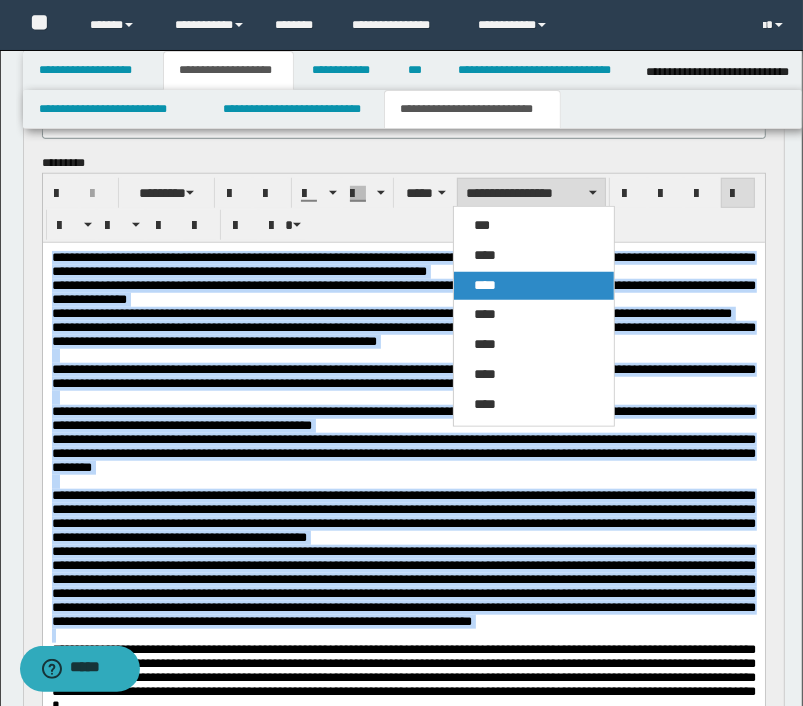 click on "****" at bounding box center [485, 285] 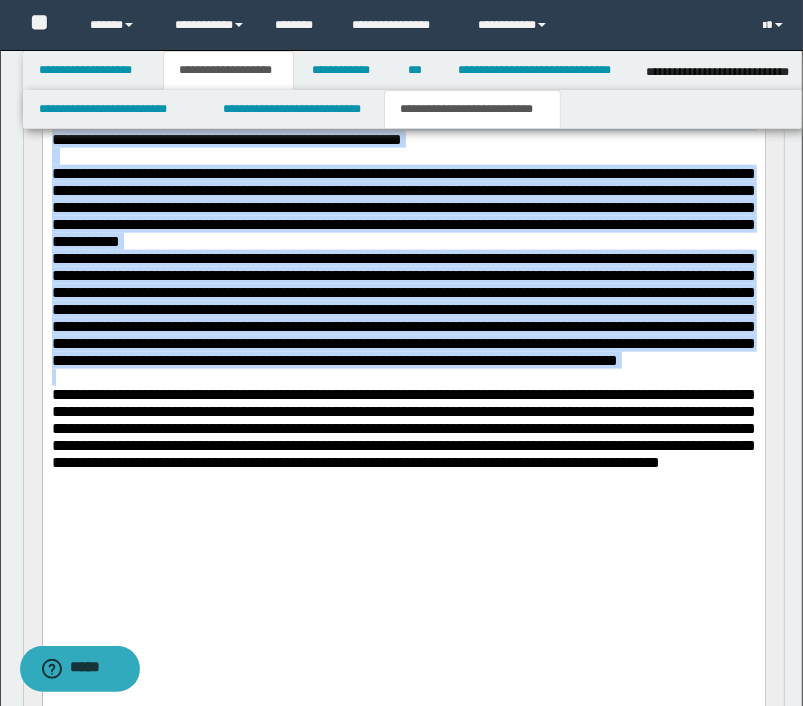 scroll, scrollTop: 1262, scrollLeft: 0, axis: vertical 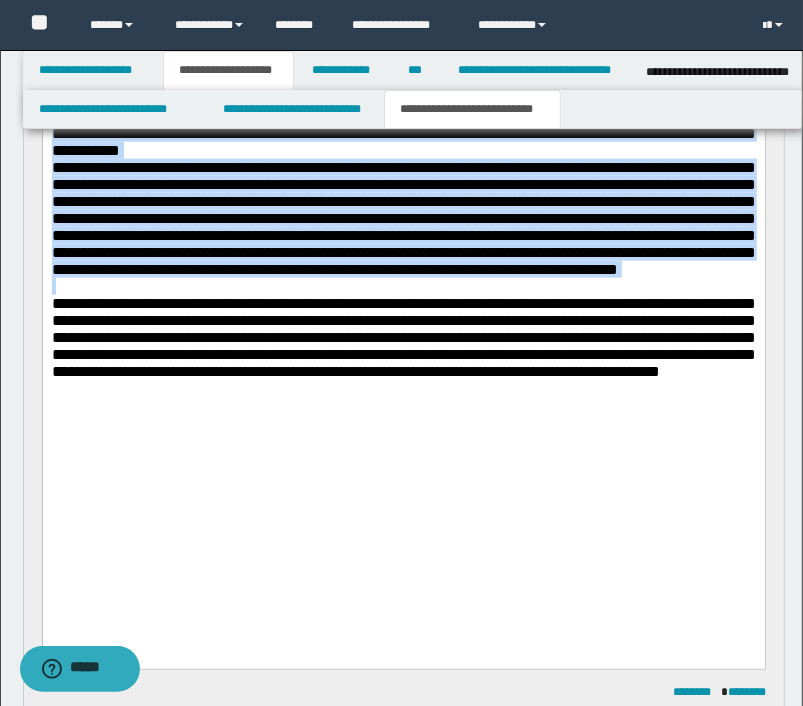 click on "**********" at bounding box center (403, 90) 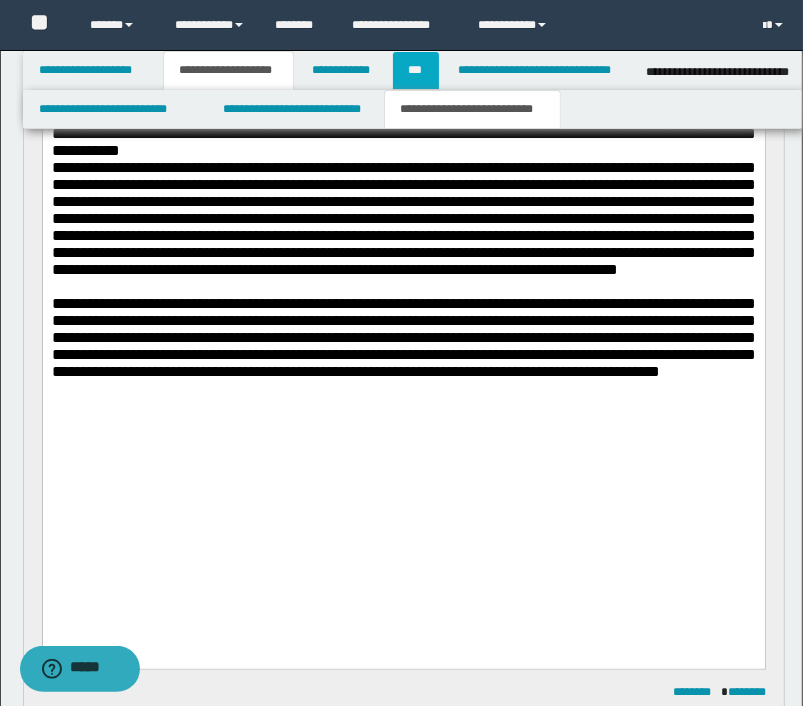 click on "***" at bounding box center (416, 70) 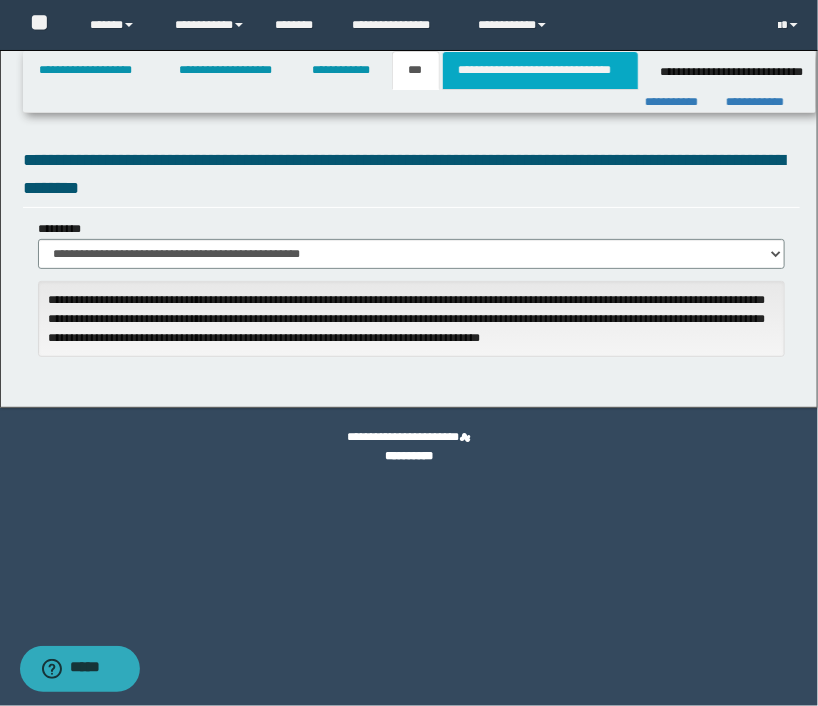 click on "**********" at bounding box center (540, 70) 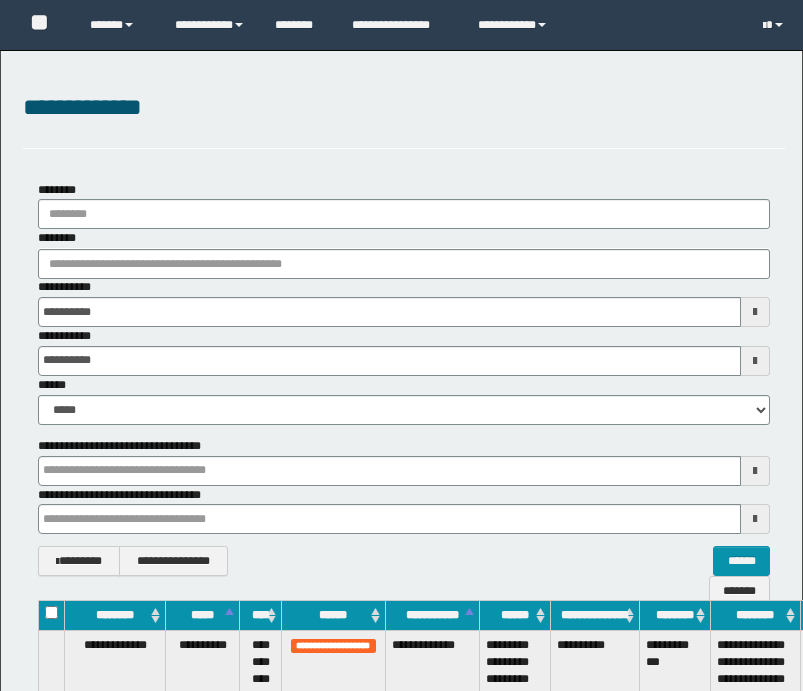 scroll, scrollTop: 722, scrollLeft: 75, axis: both 